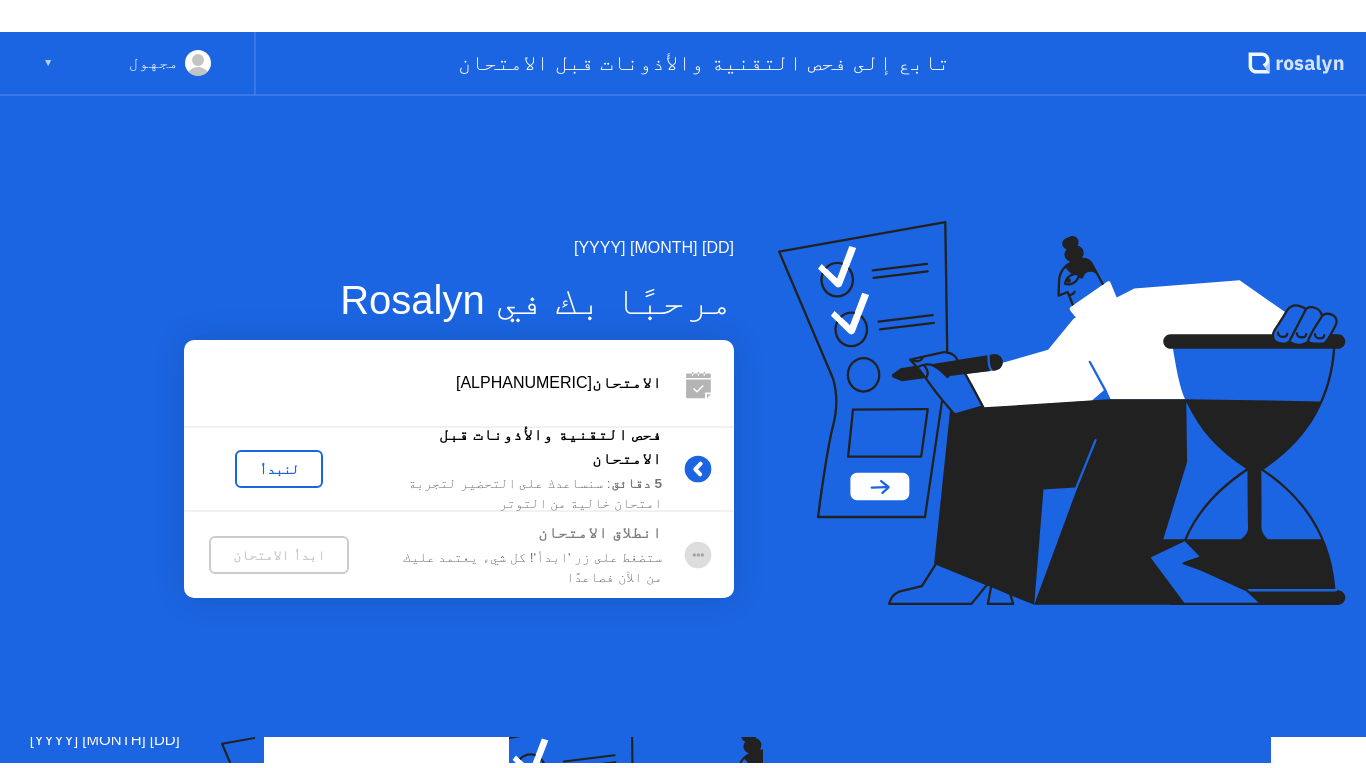 scroll, scrollTop: 0, scrollLeft: 0, axis: both 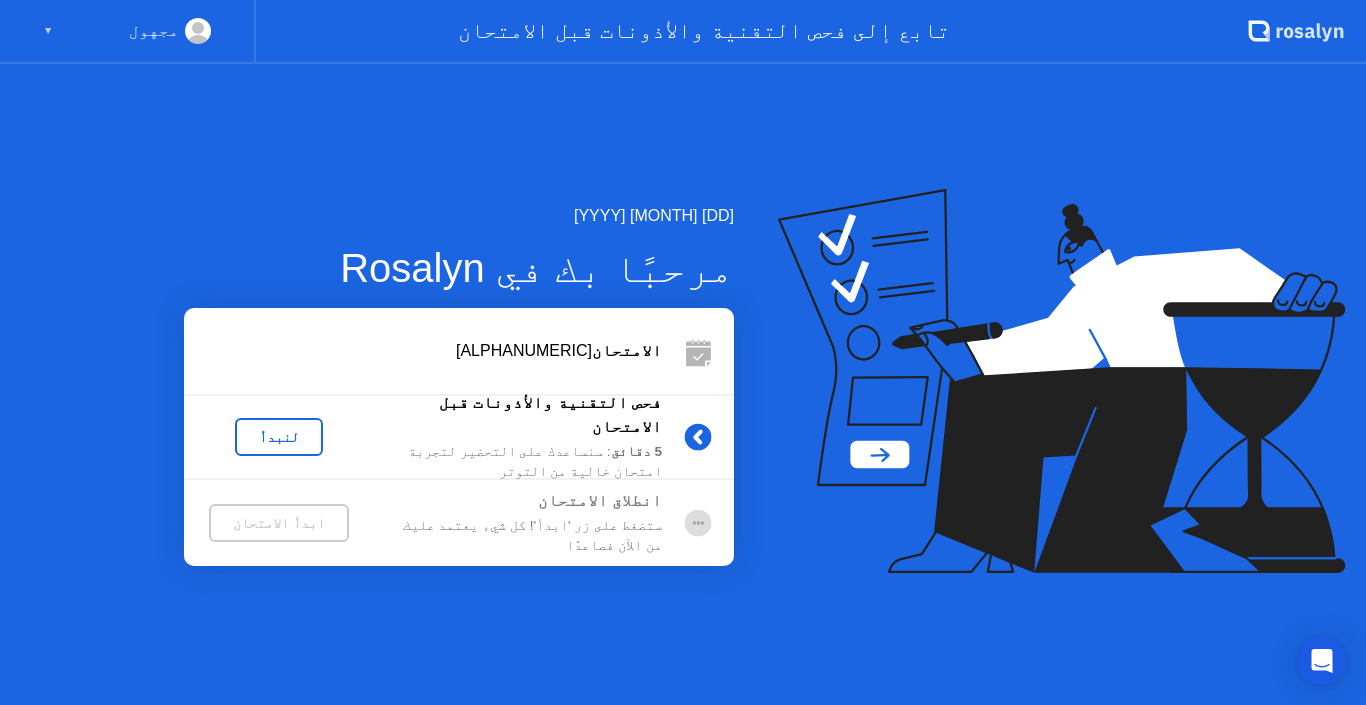 click on "لنبدأ" 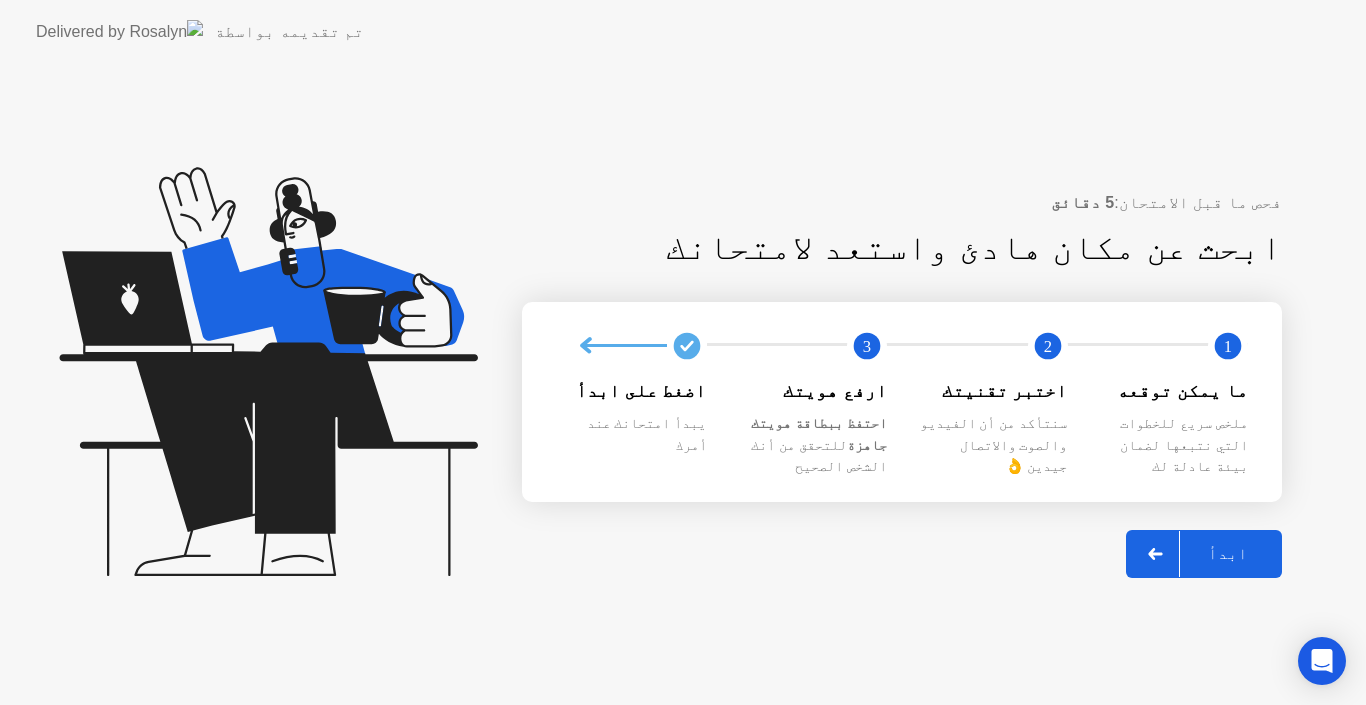 click 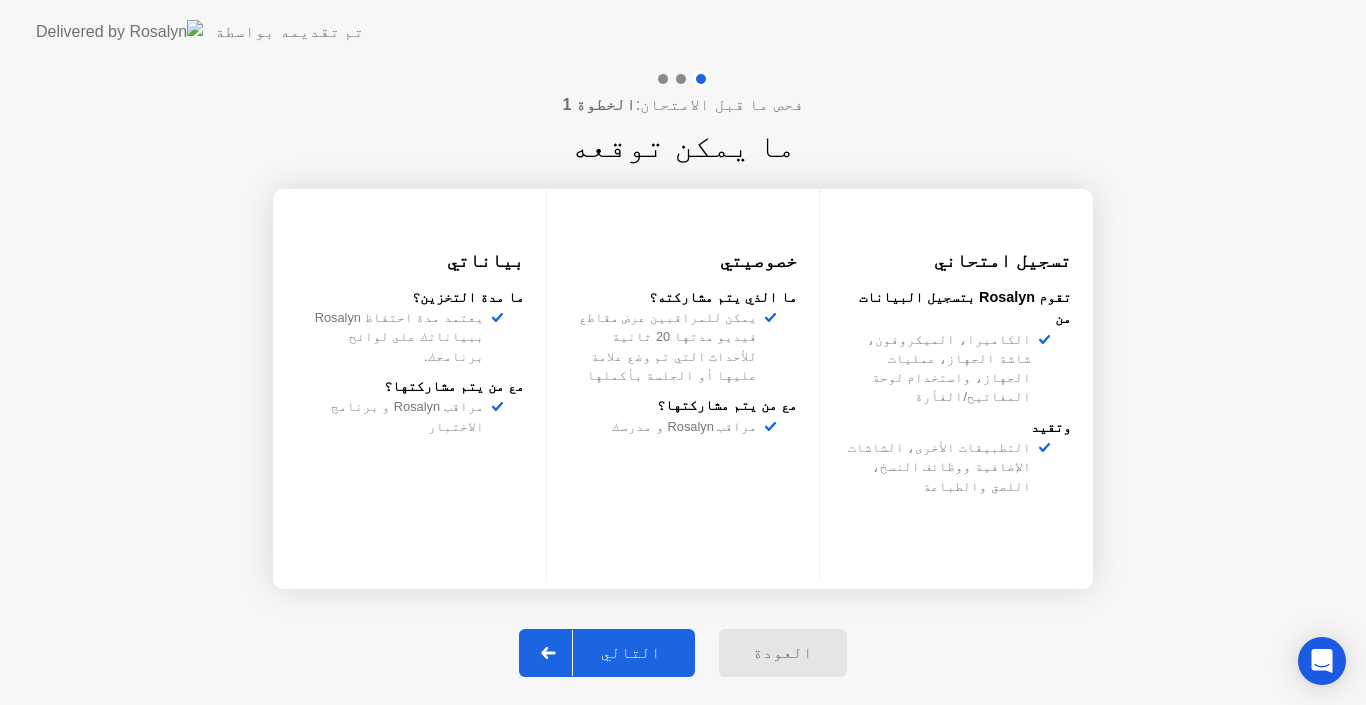 click 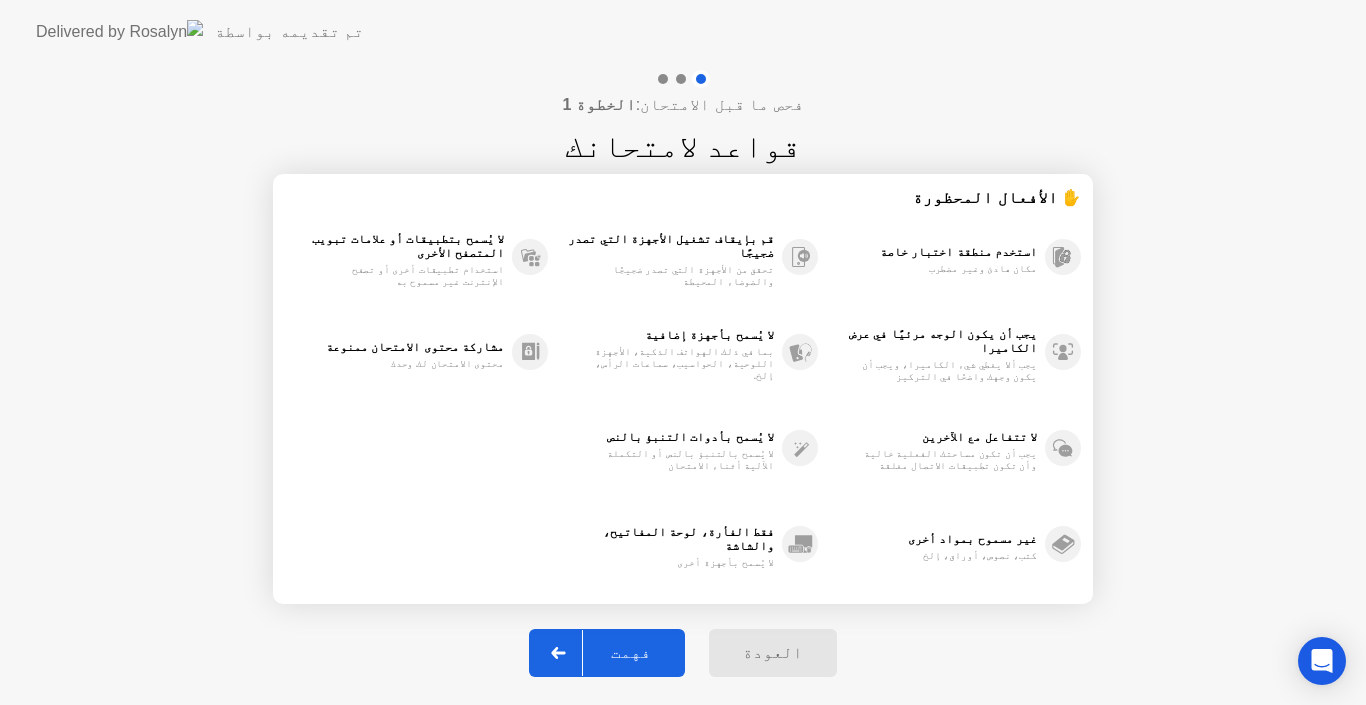click 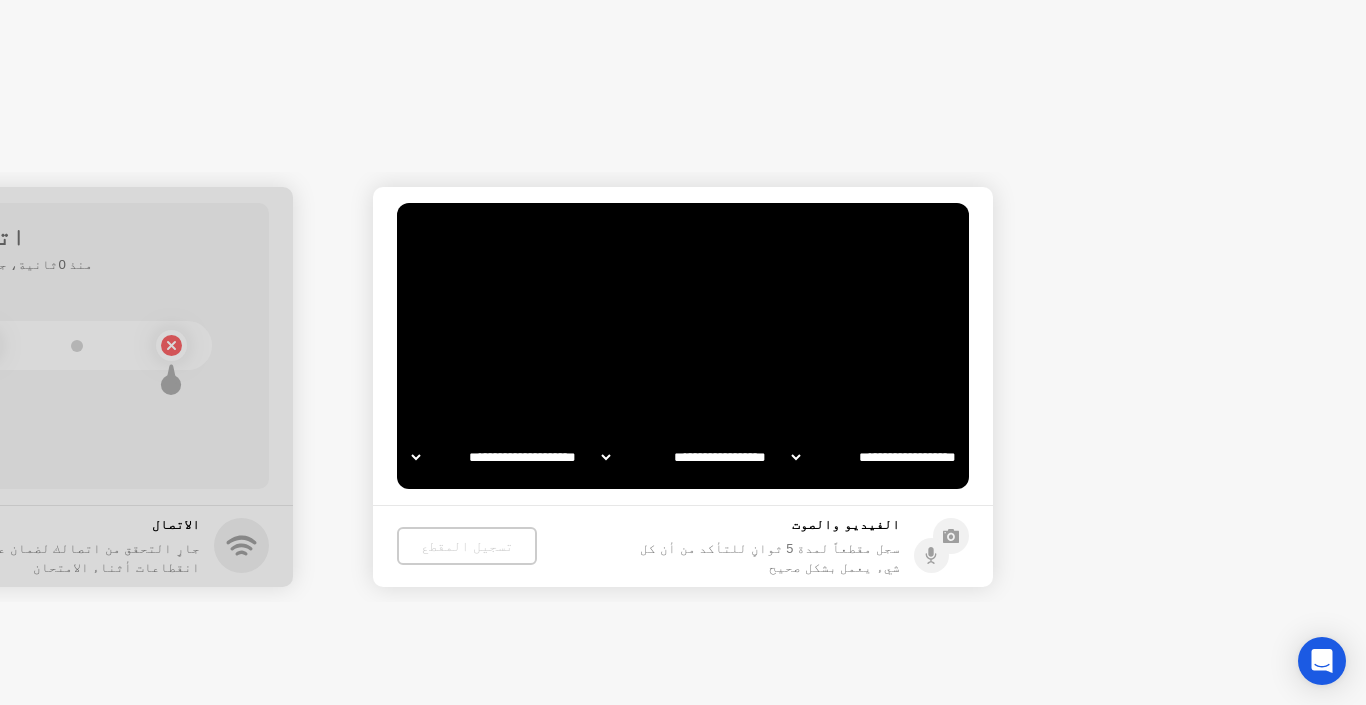 select on "**********" 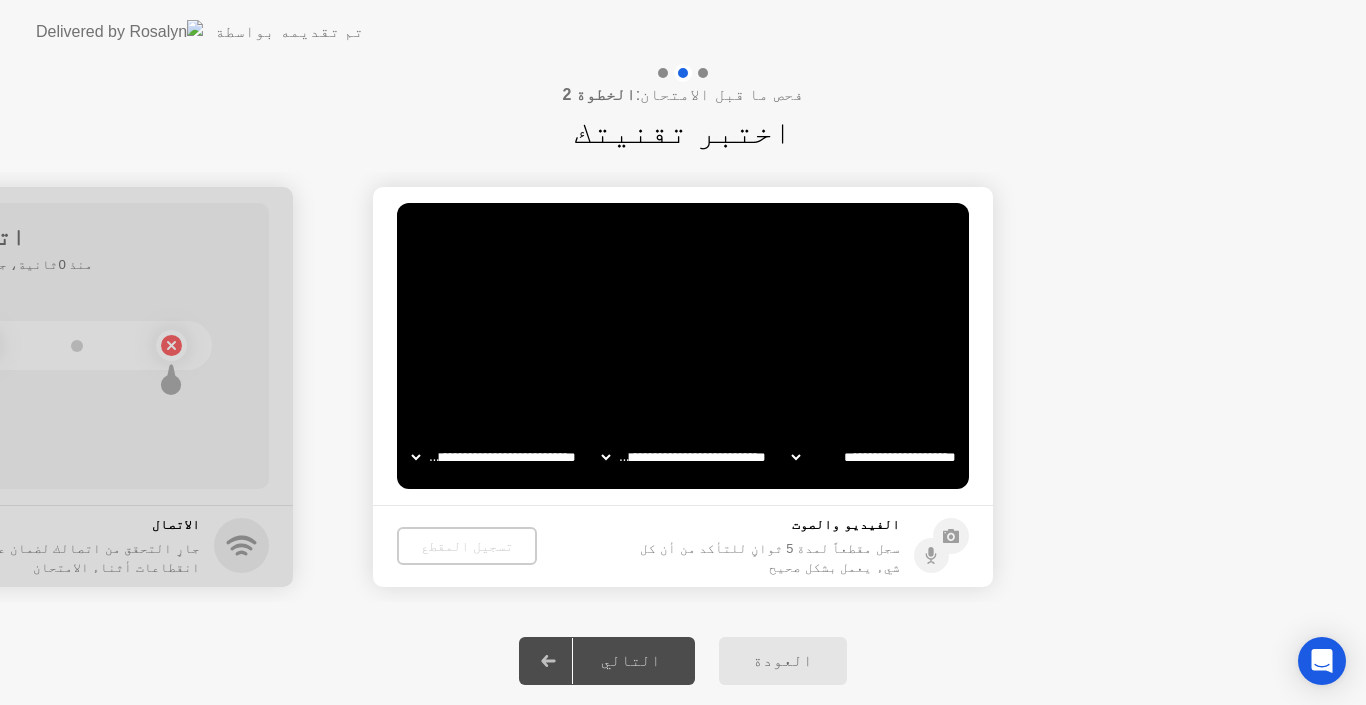 click 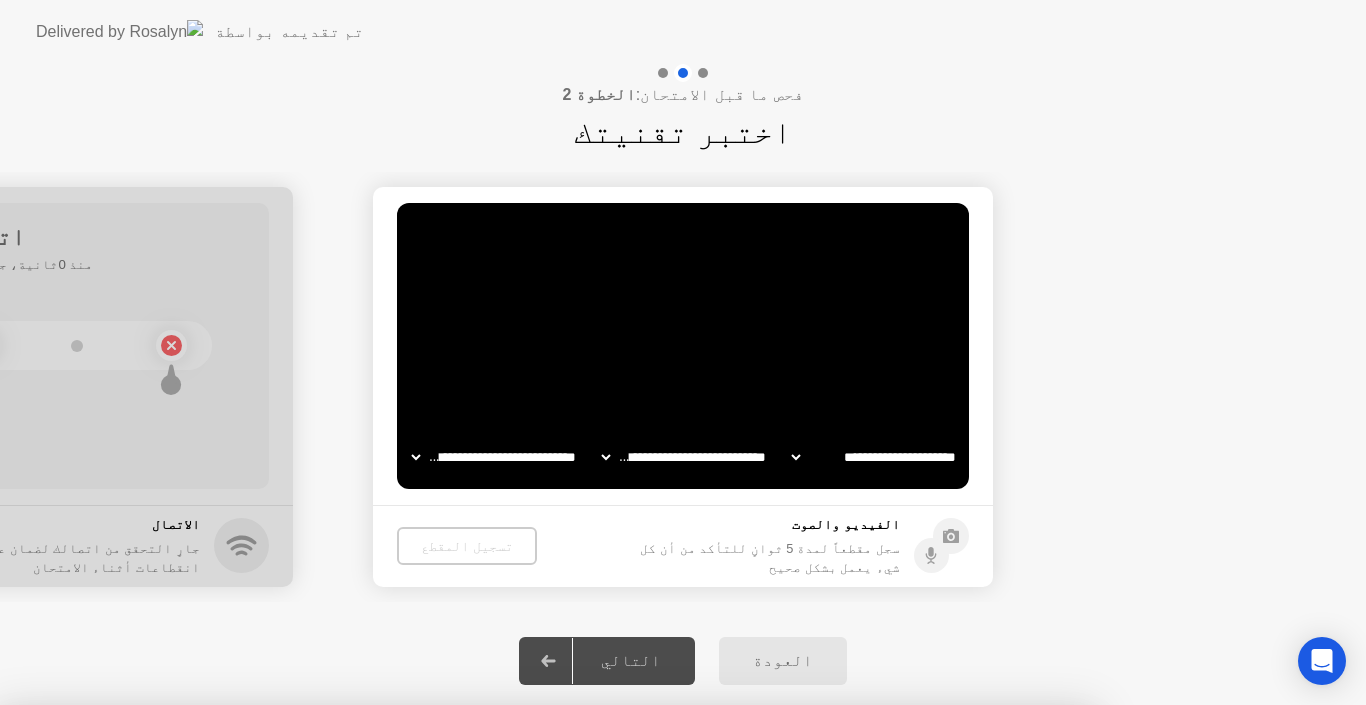 click on "لا" at bounding box center [594, 818] 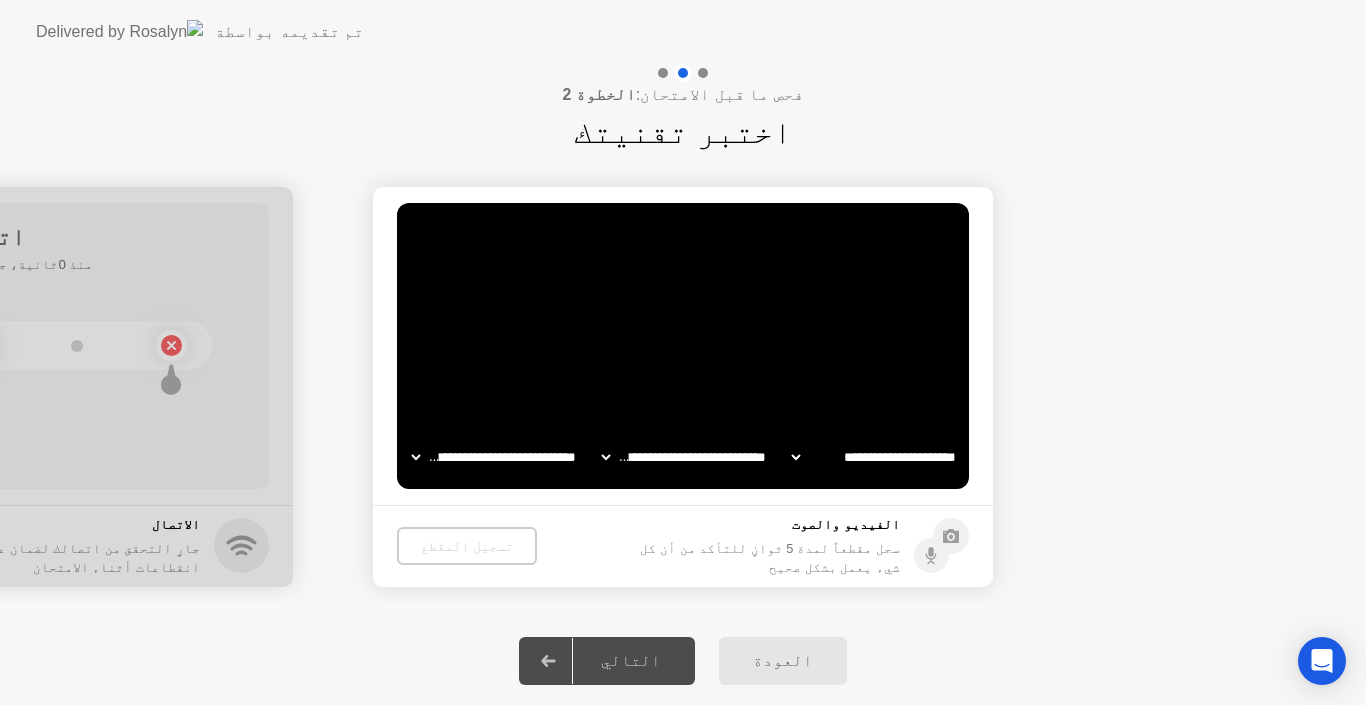 click 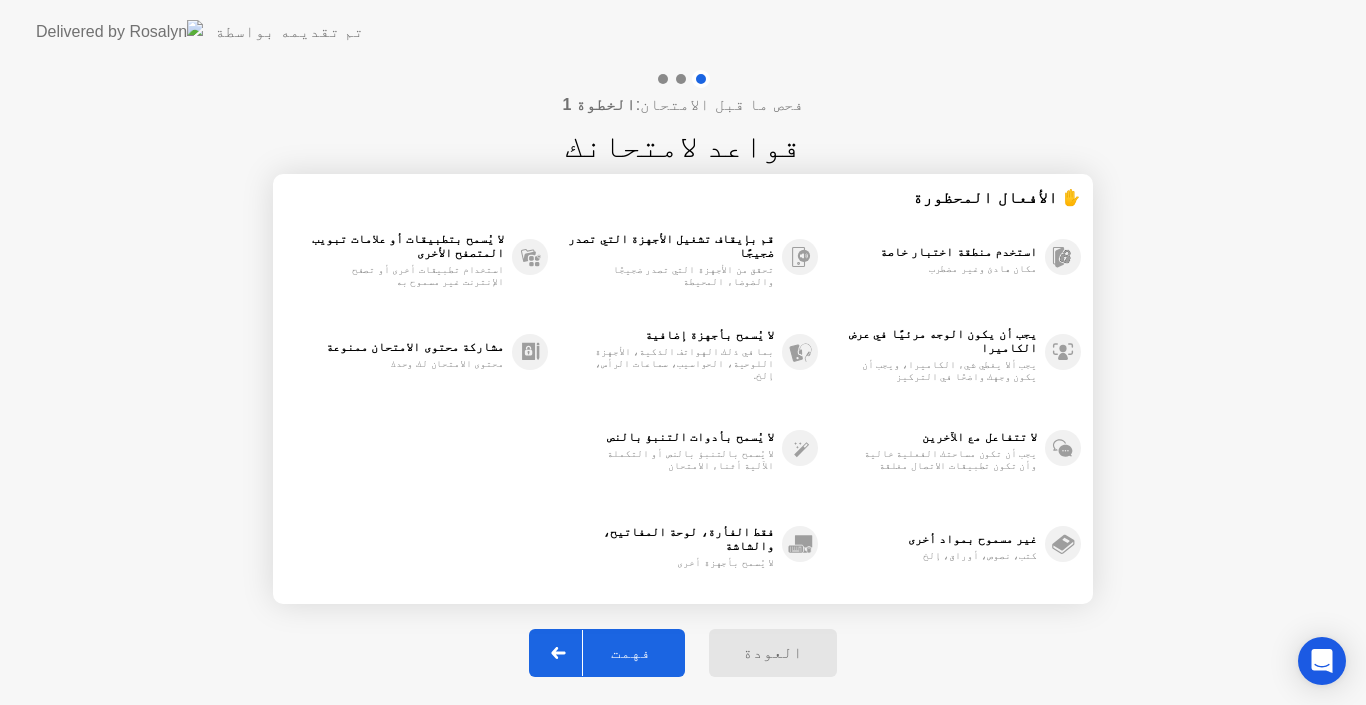 click on "فهمت" 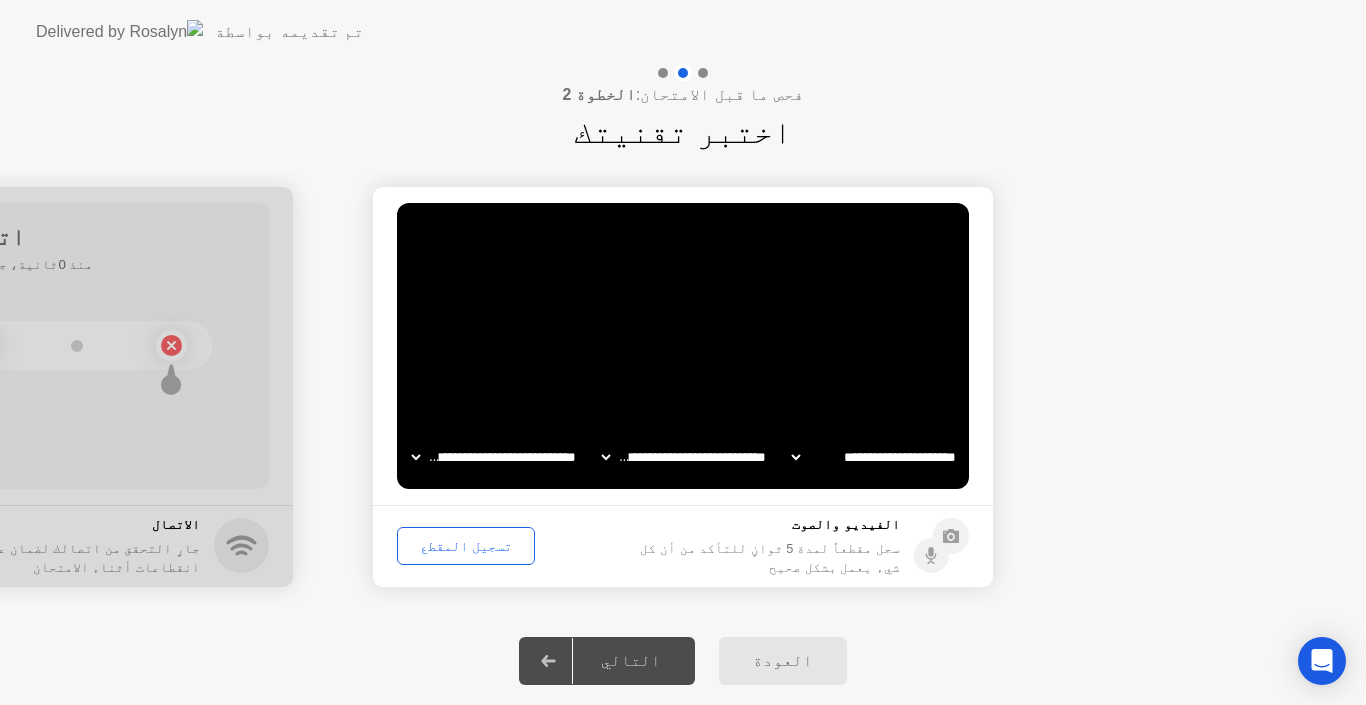 click on "التالي" 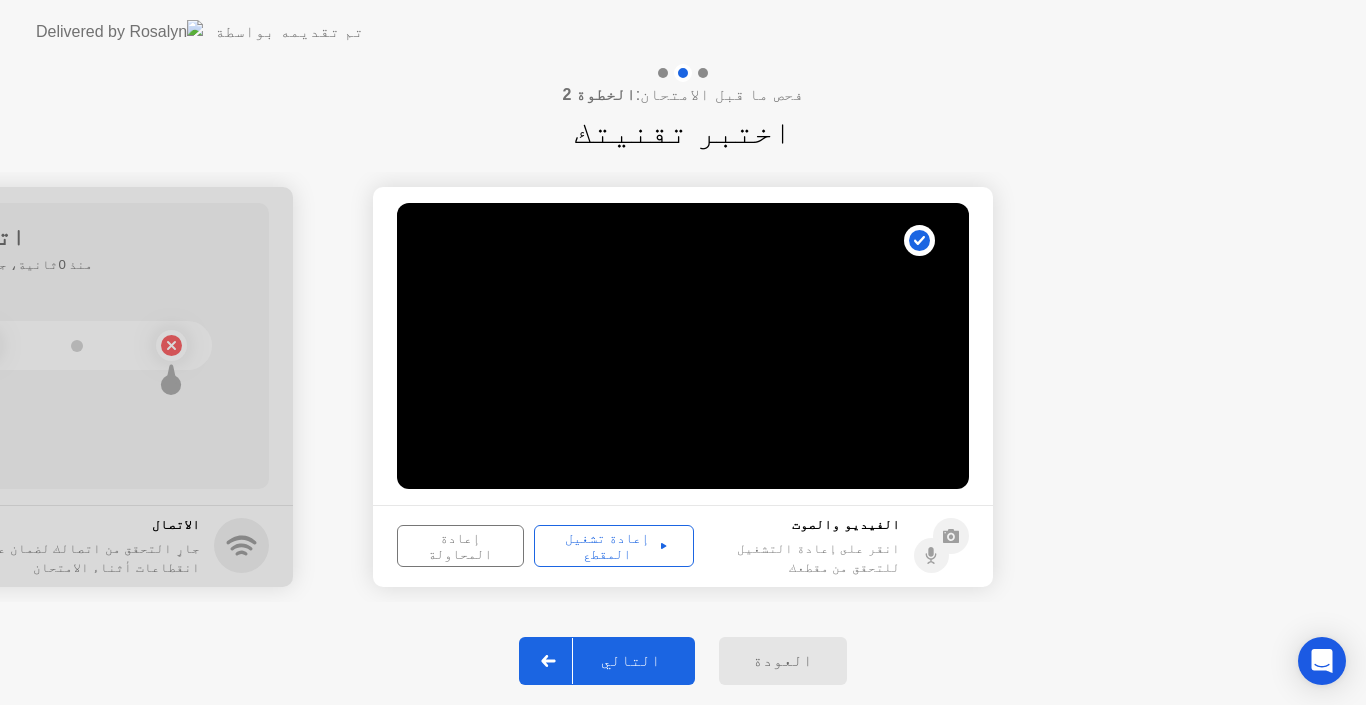 click on "إعادة تشغيل المقطع" 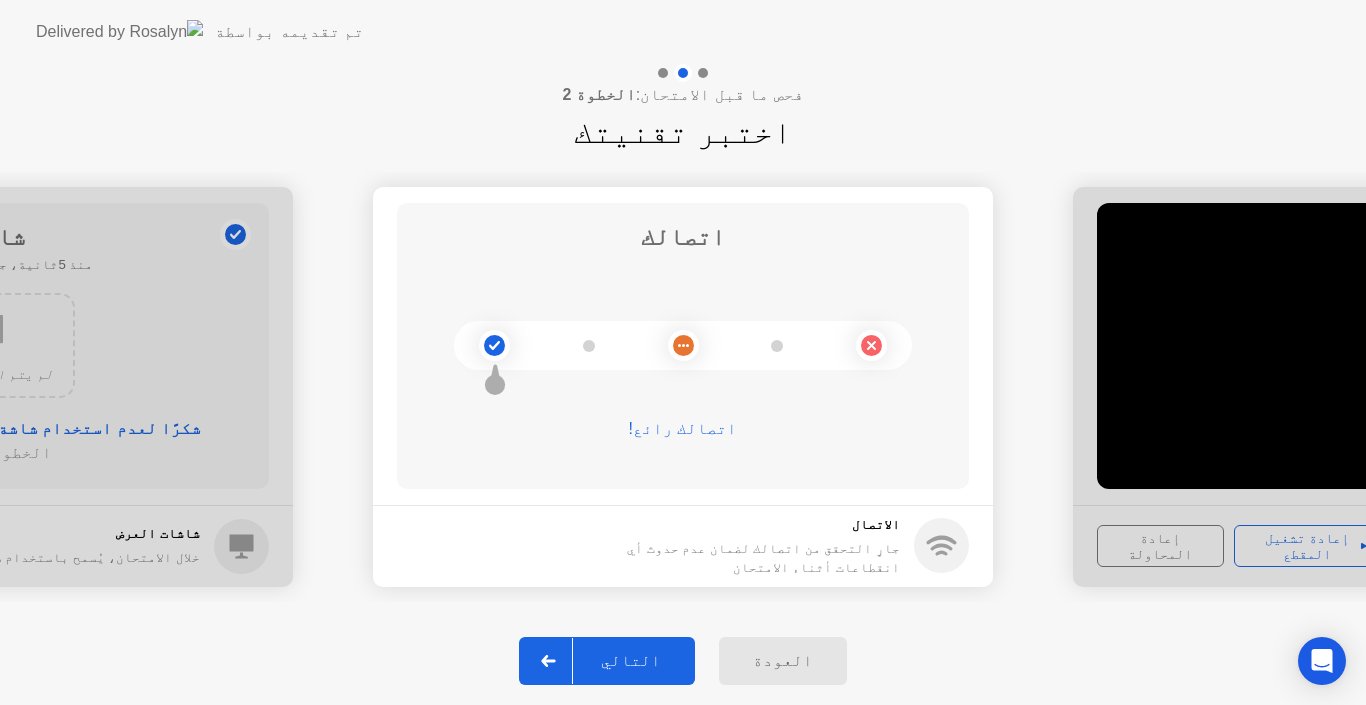 click 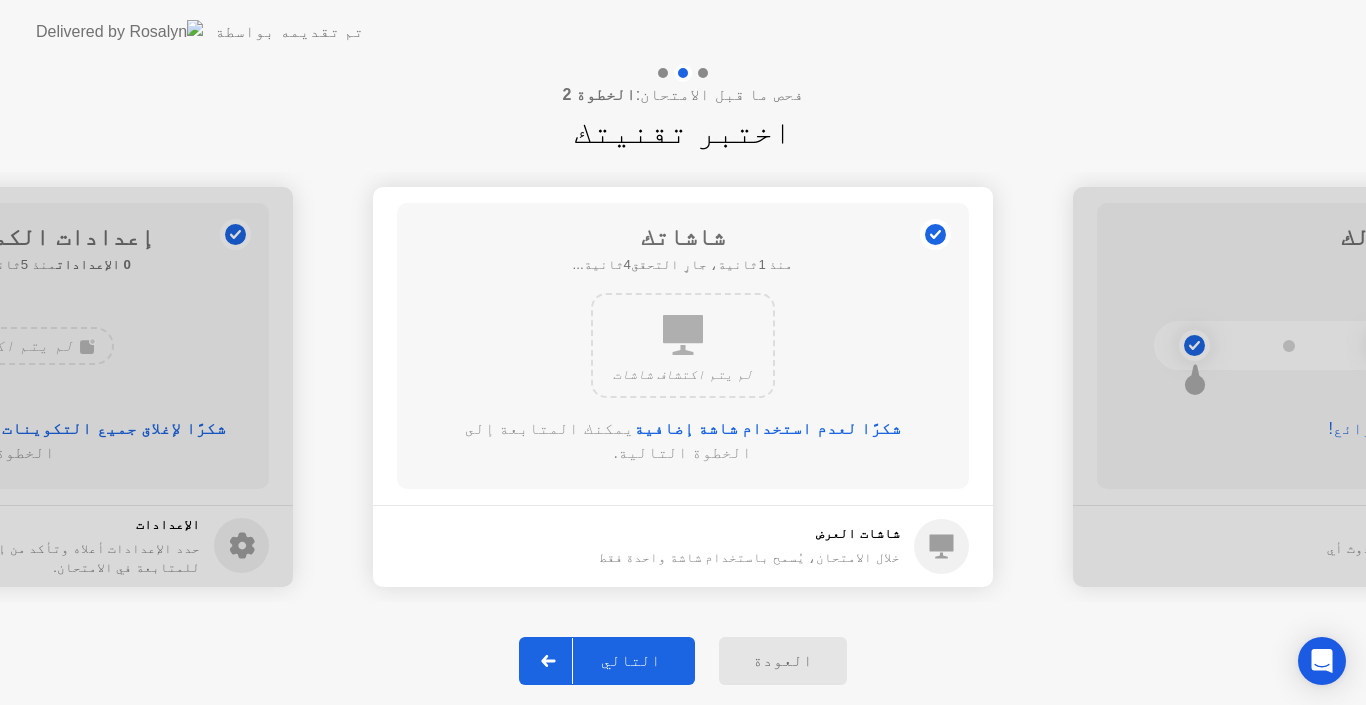 click 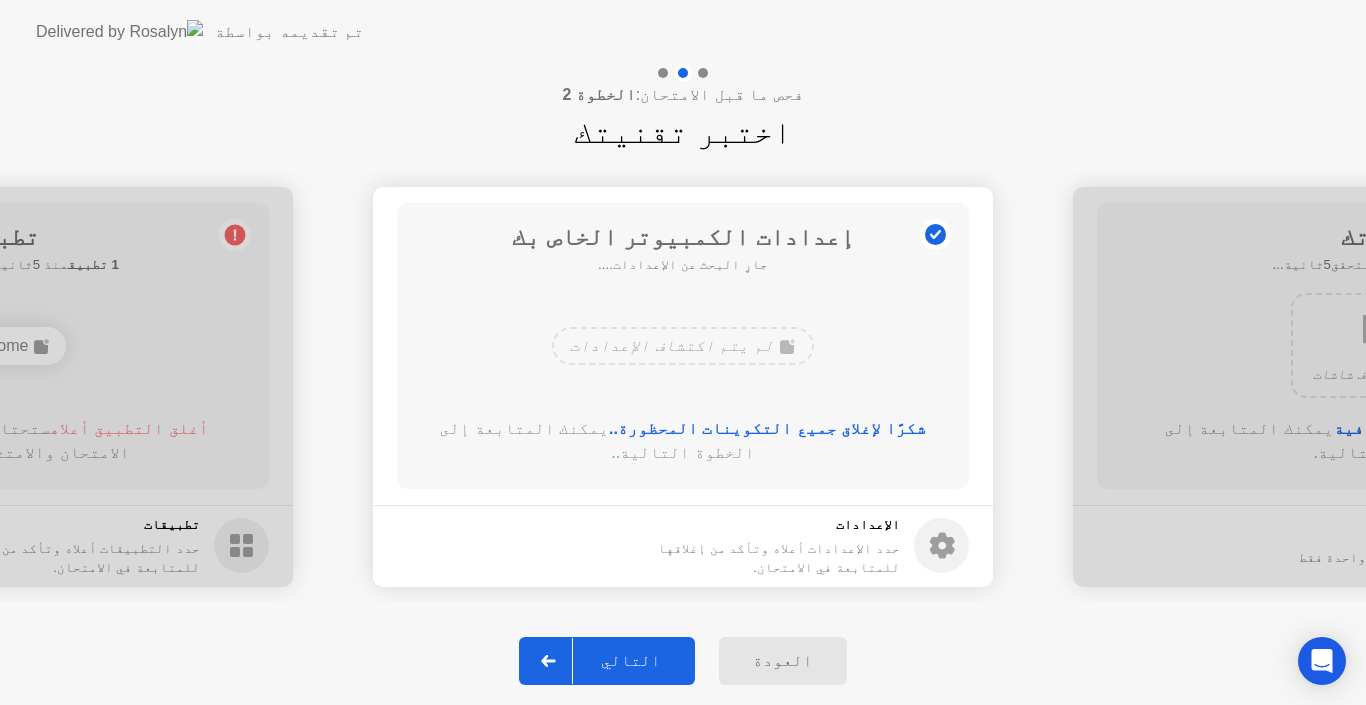 click 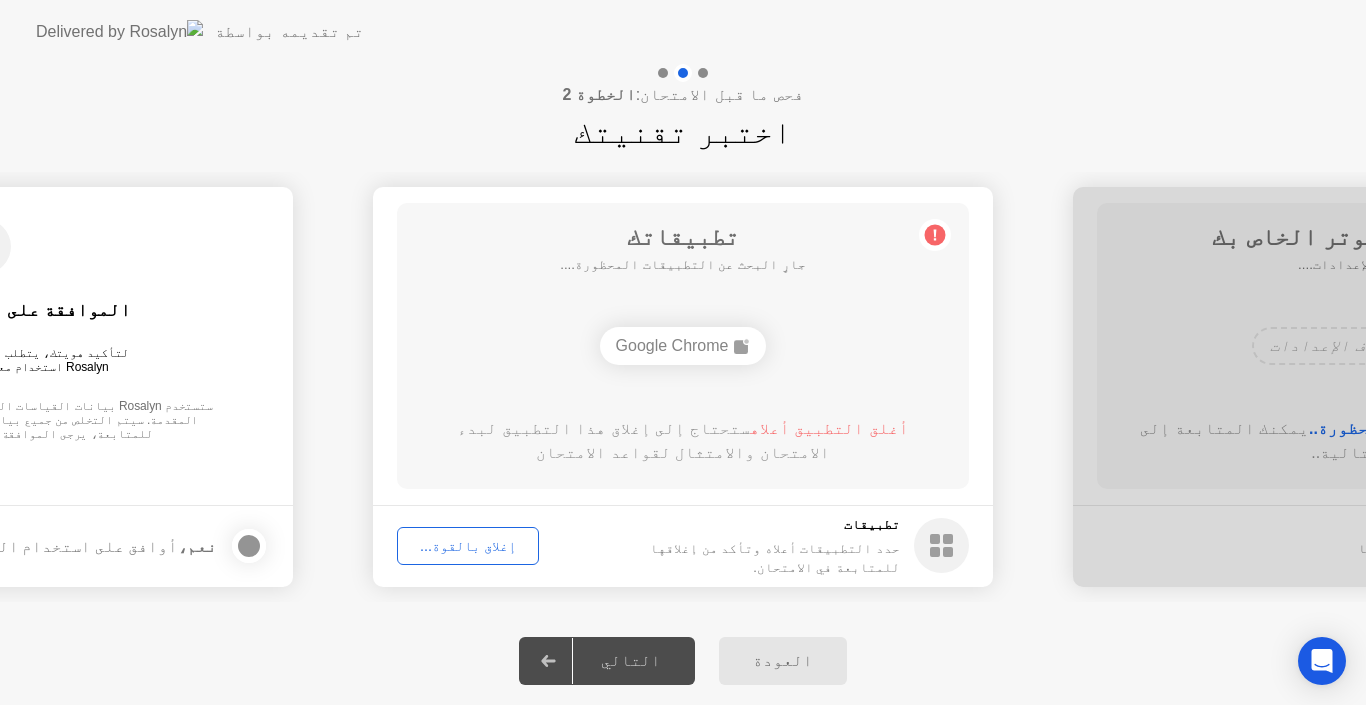 click 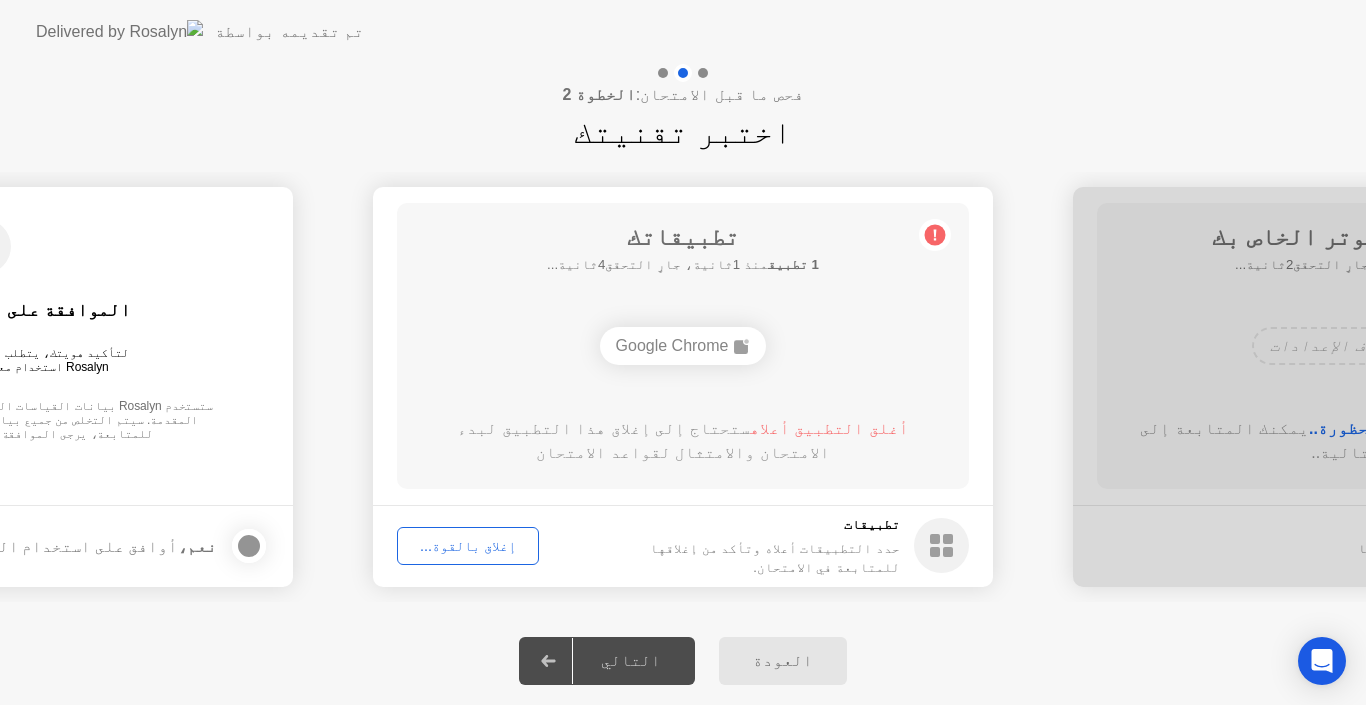 click on "إغلاق بالقوة..." 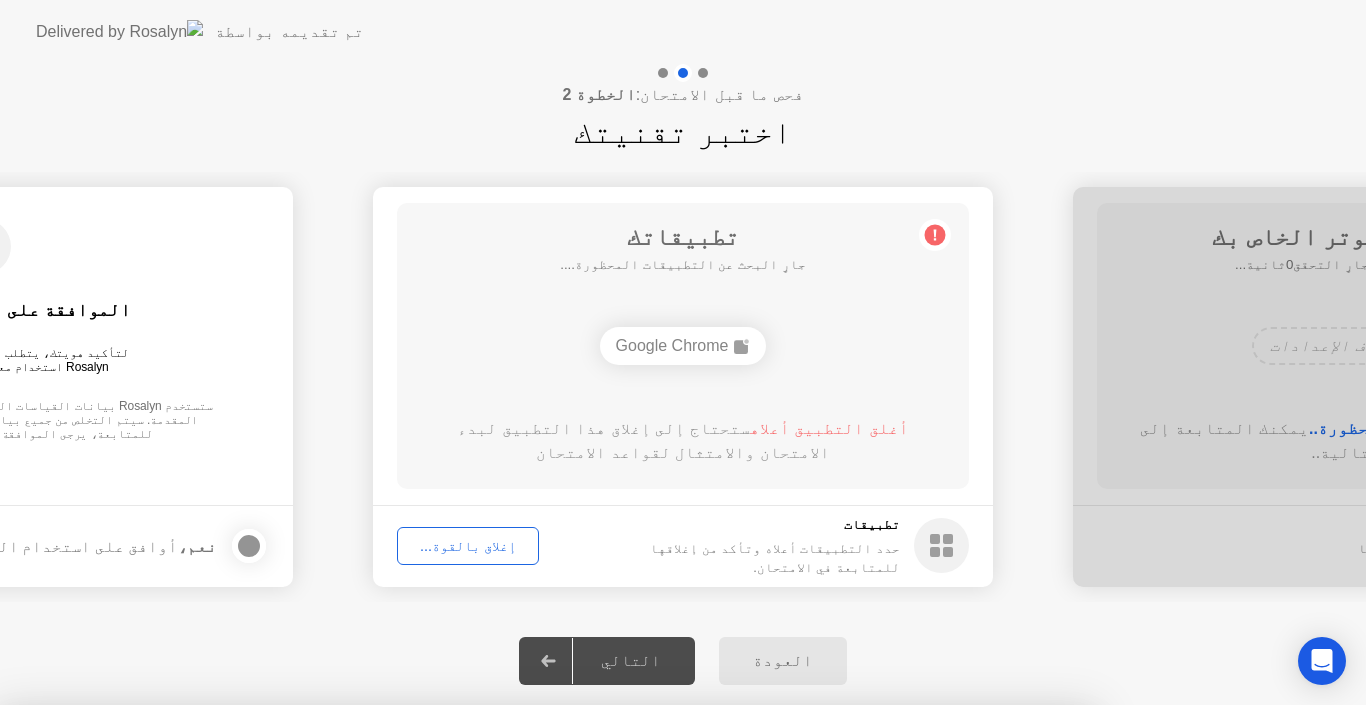 click on "تأكيد" at bounding box center [614, 981] 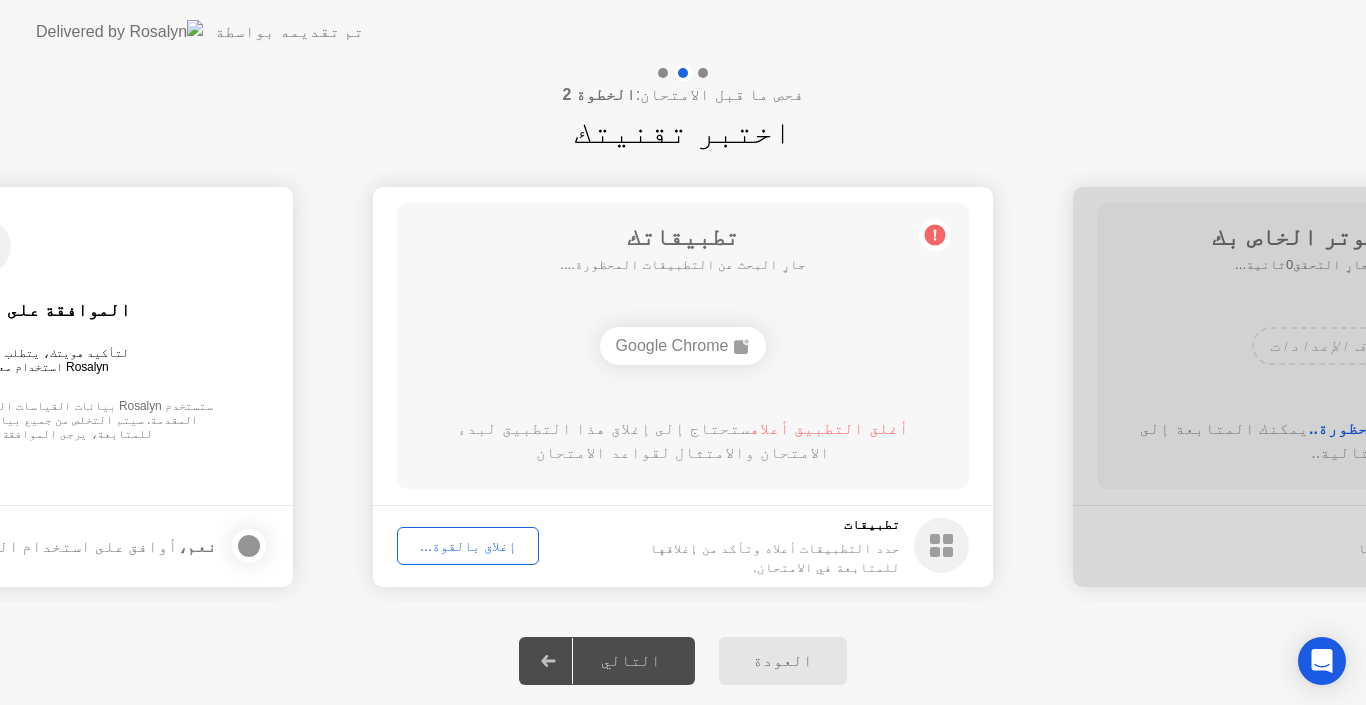 type 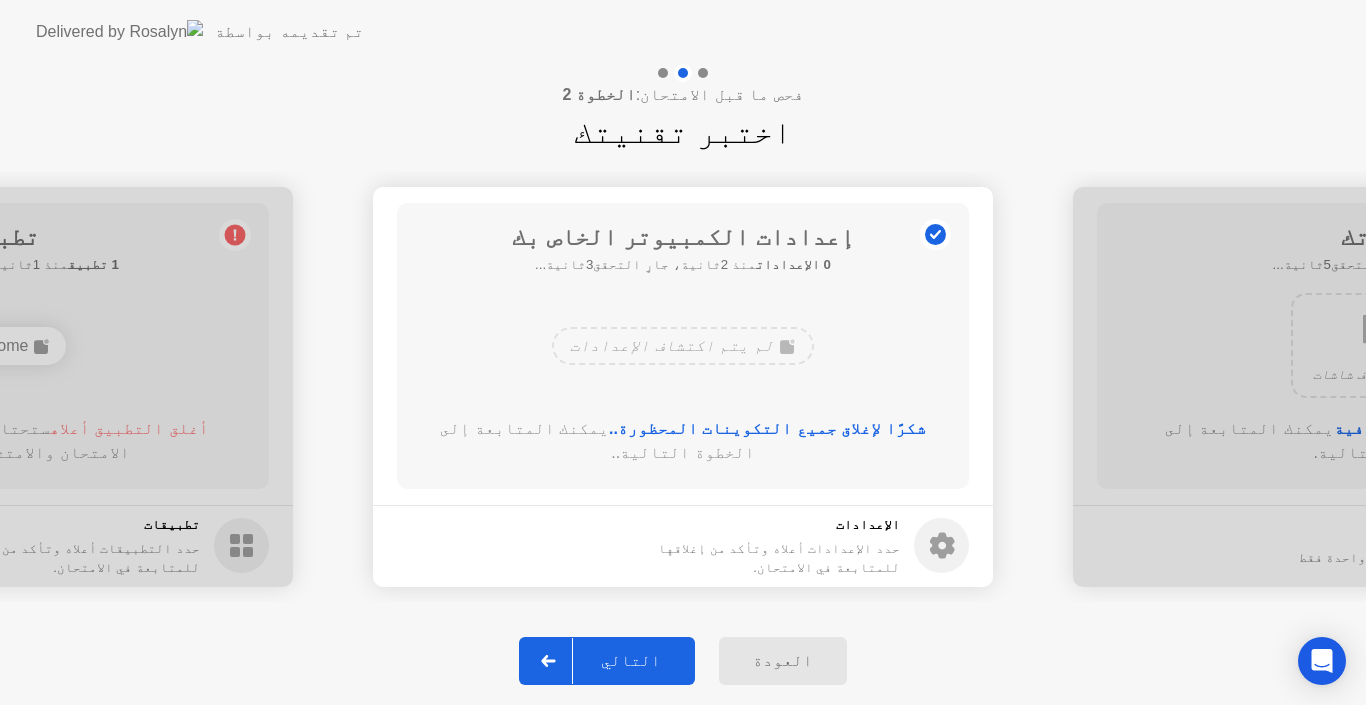 click on "التالي" 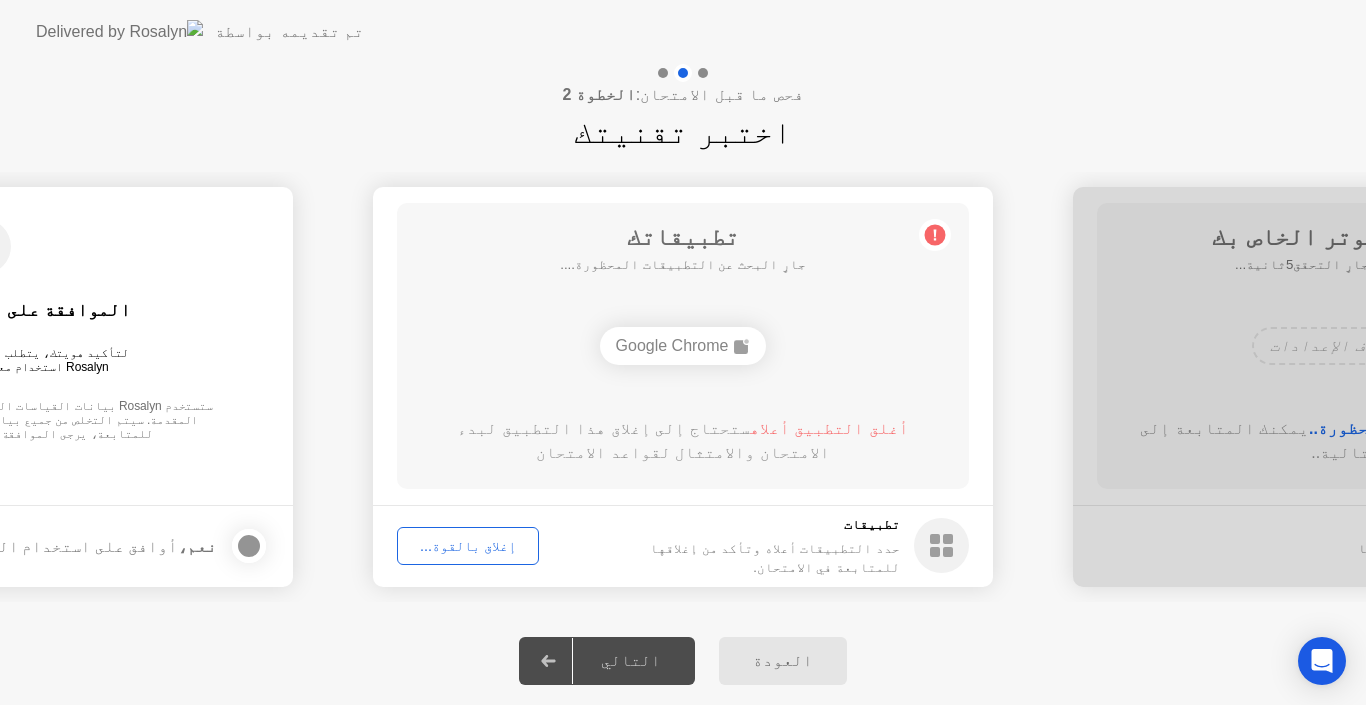 click on "إغلاق بالقوة..." 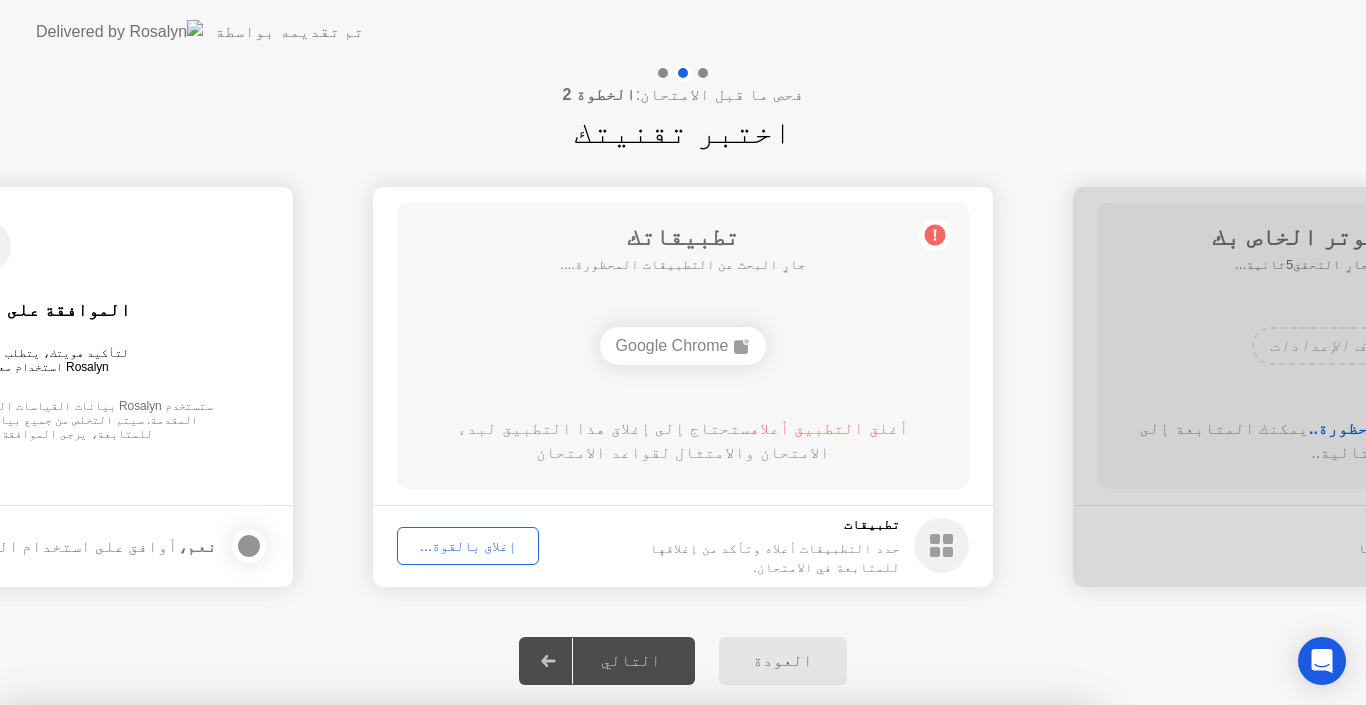 click on "تأكيد" at bounding box center [614, 981] 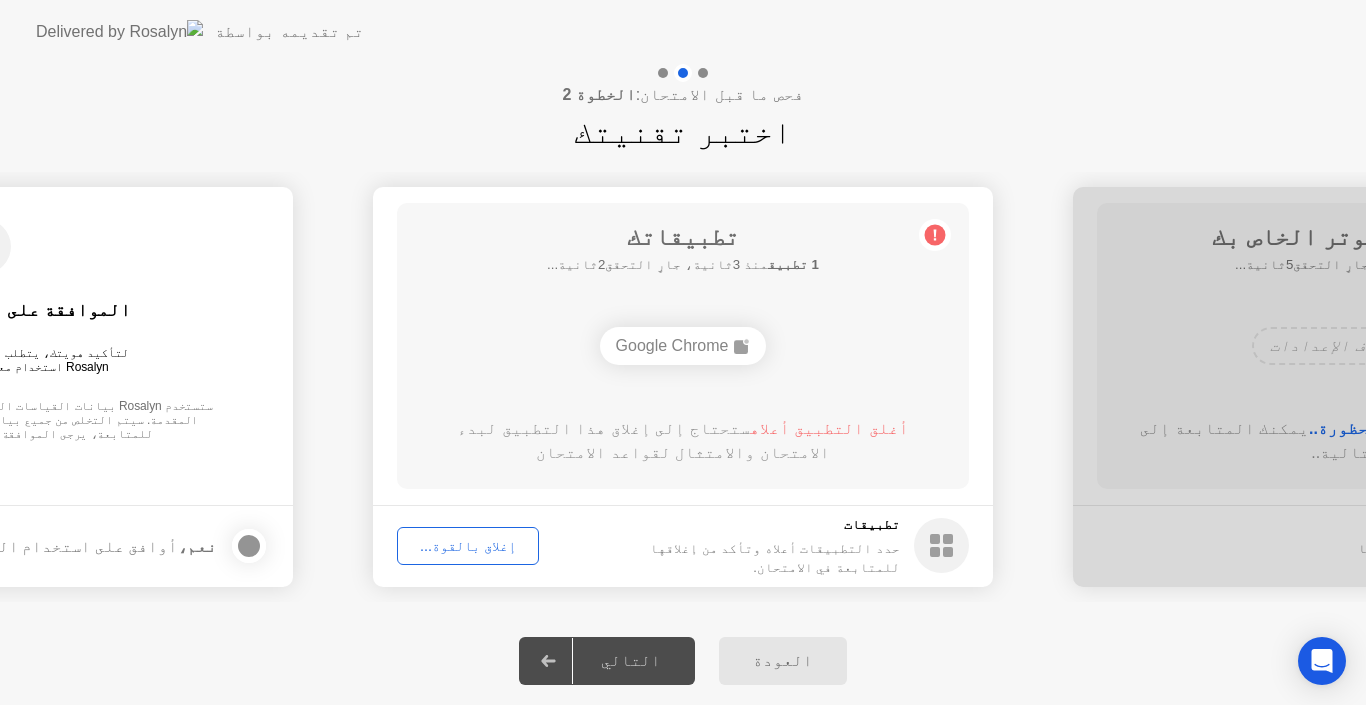 click on "إغلاق بالقوة..." 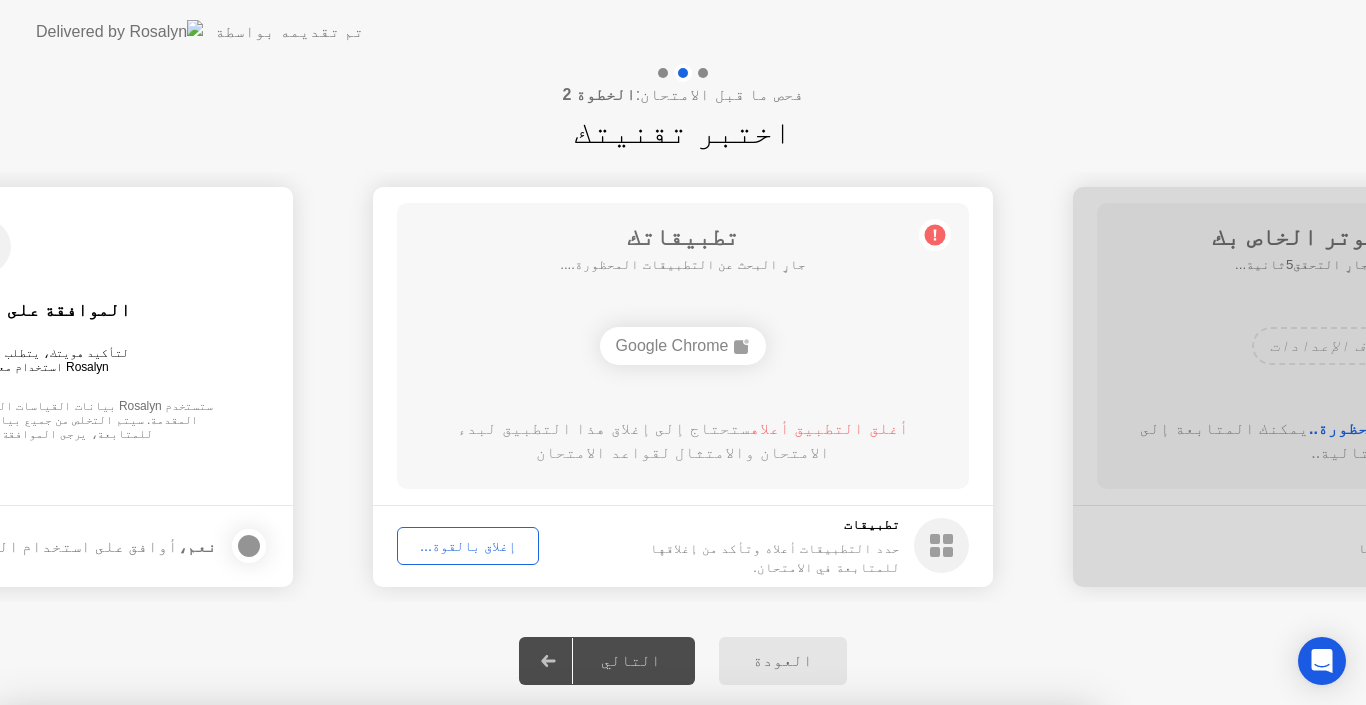 click on "تأكيد" at bounding box center (614, 981) 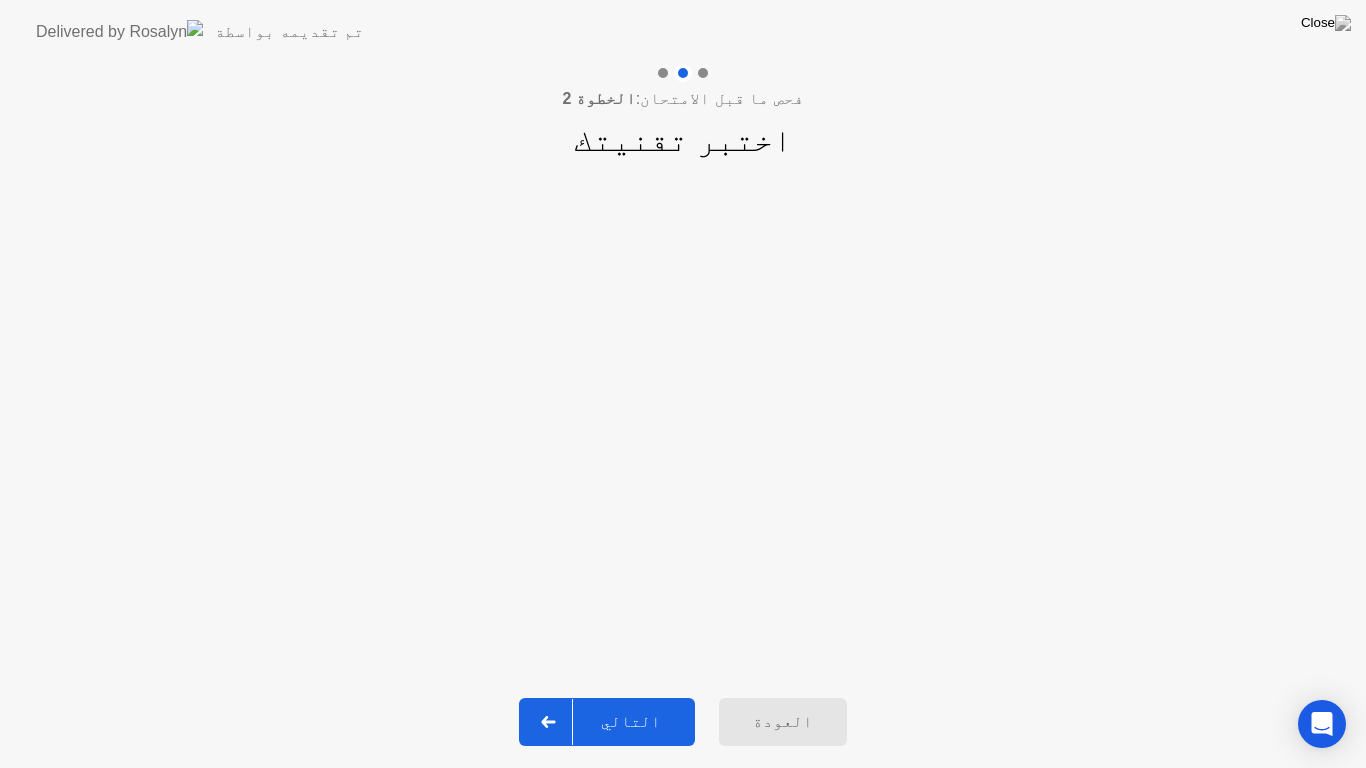 click on "التالي" 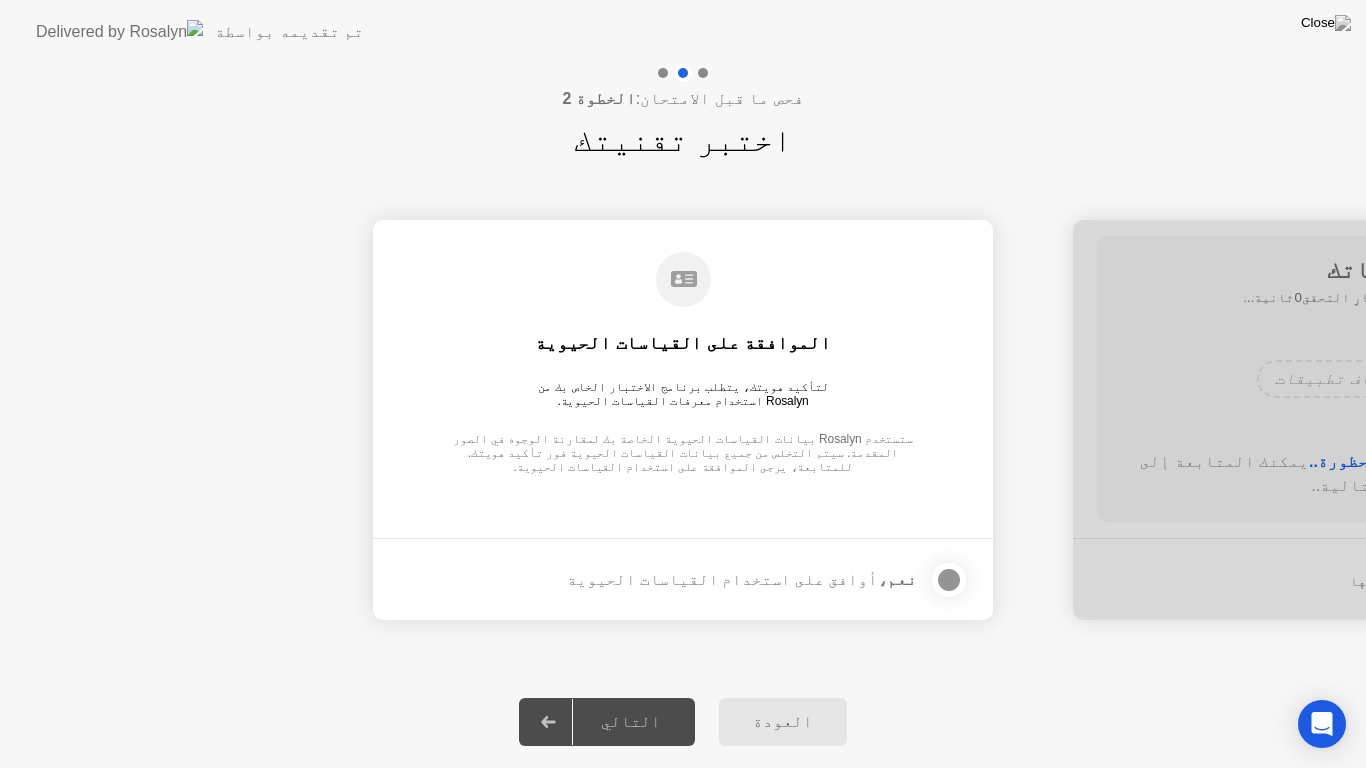 click 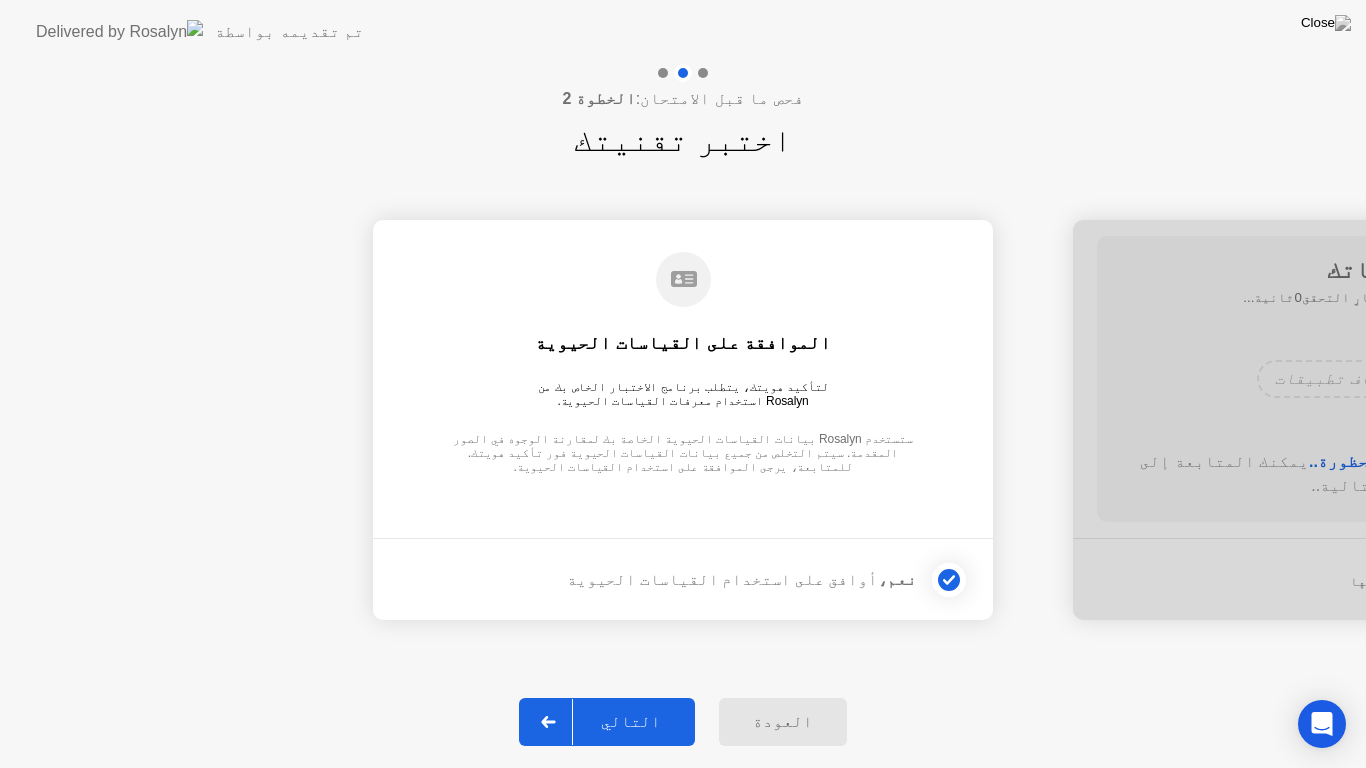 click on "التالي" 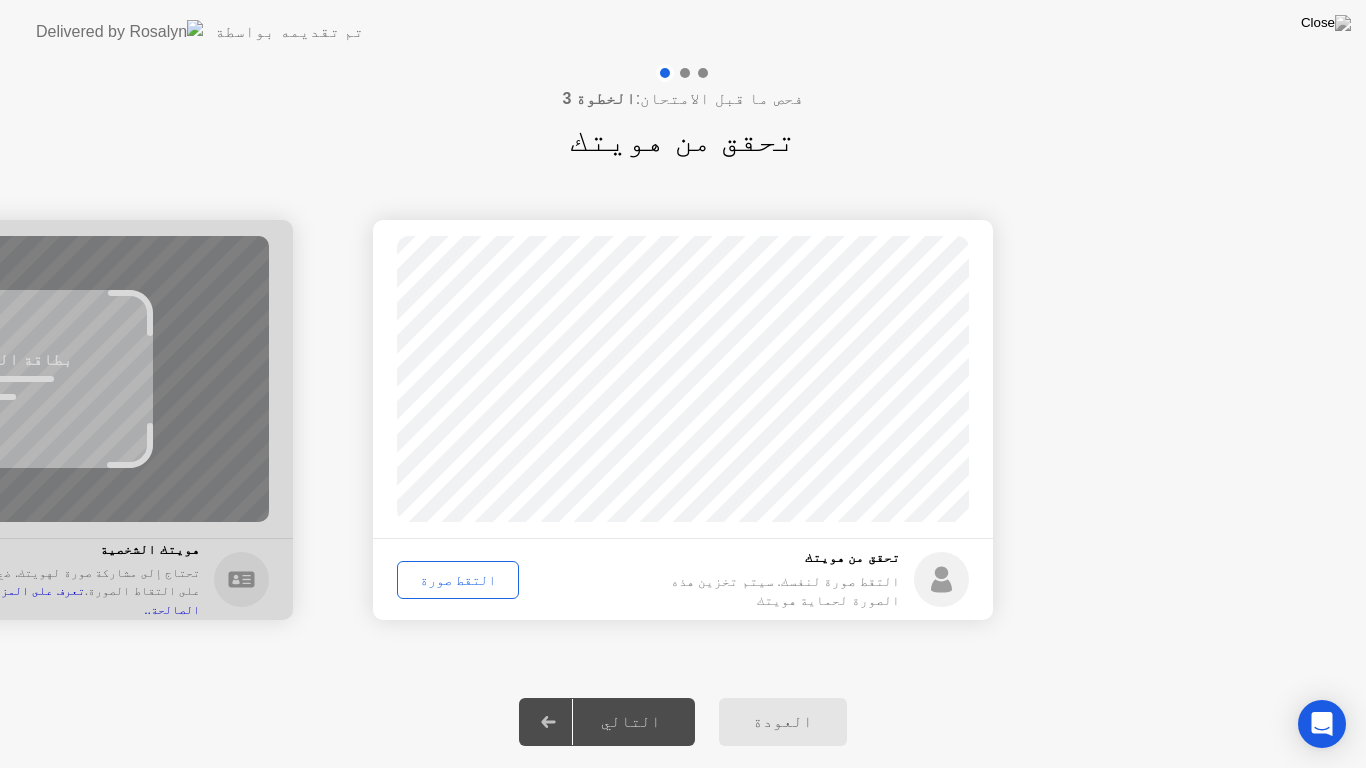 click on "التقط صورة" 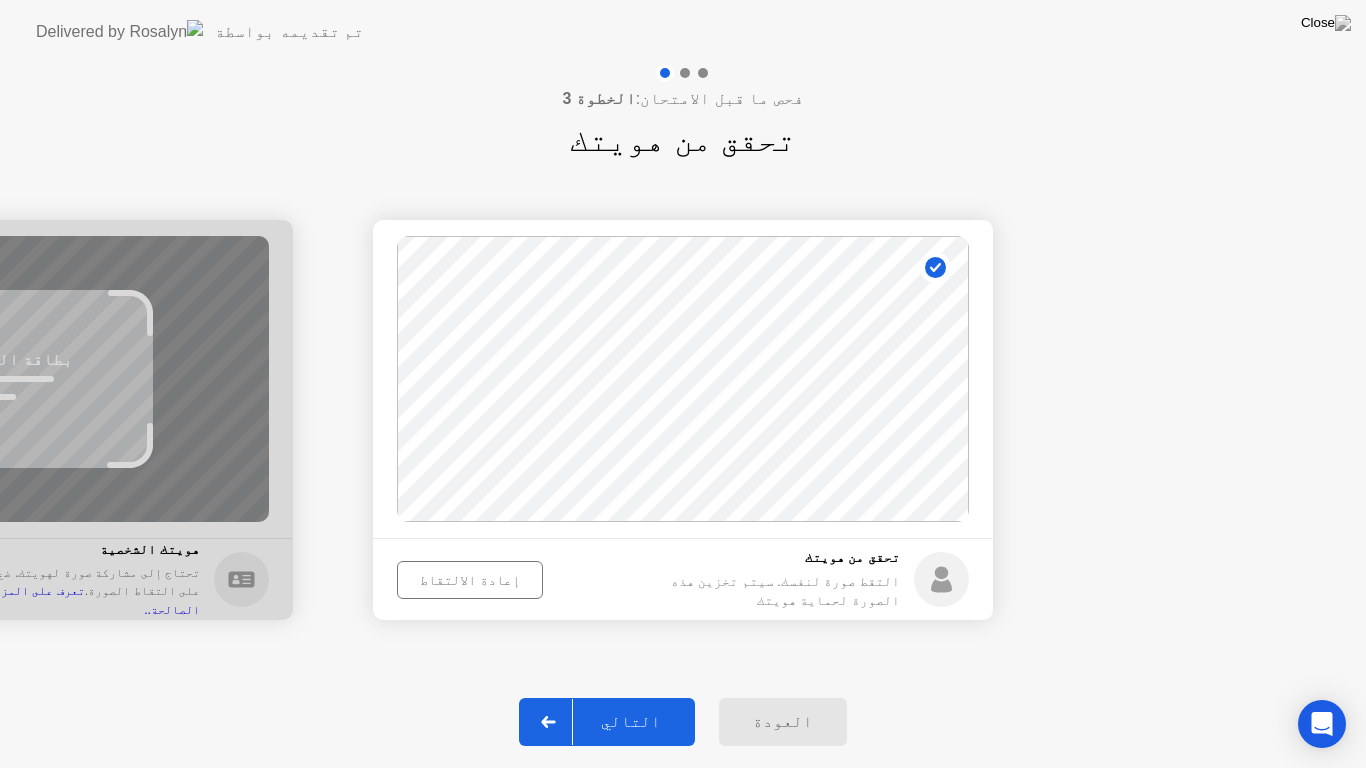 click on "التالي" 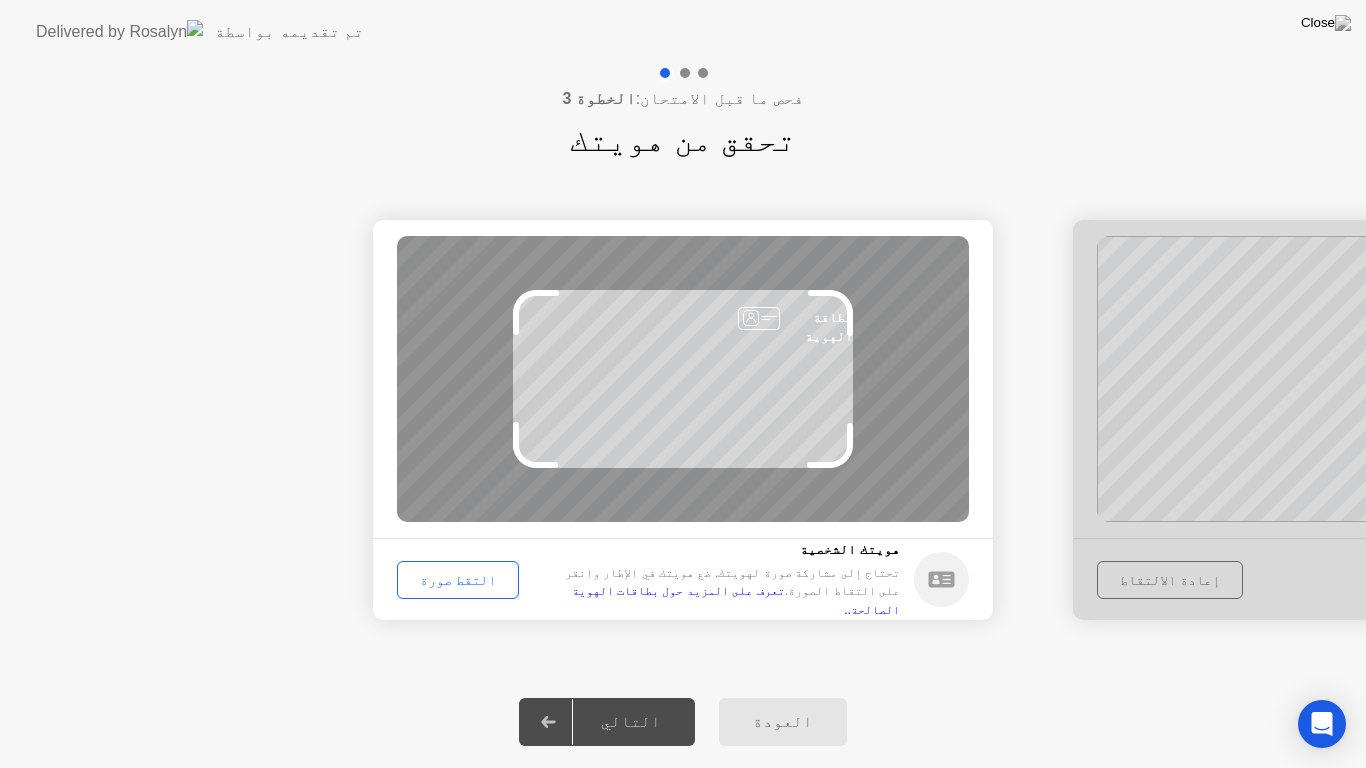 click on "التقط صورة" 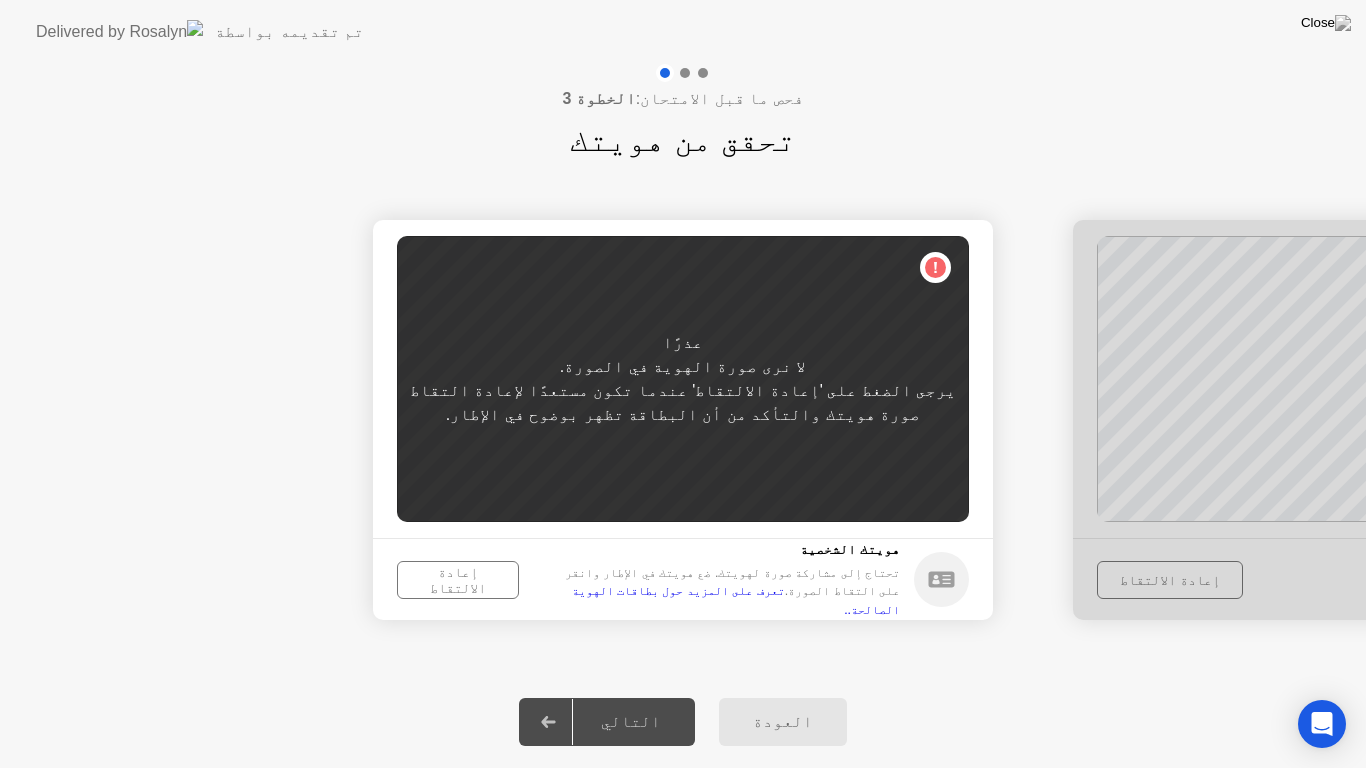 click on "العودة" 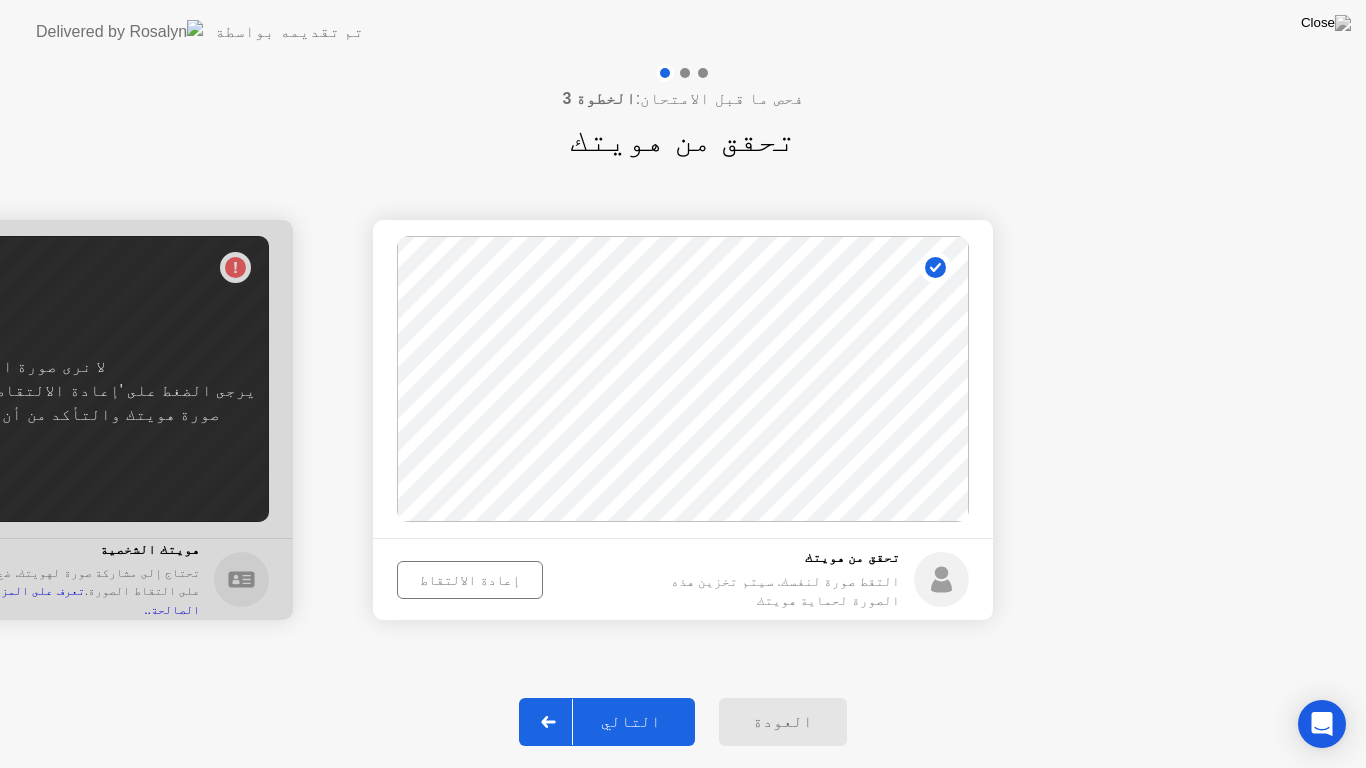 click on "التالي" 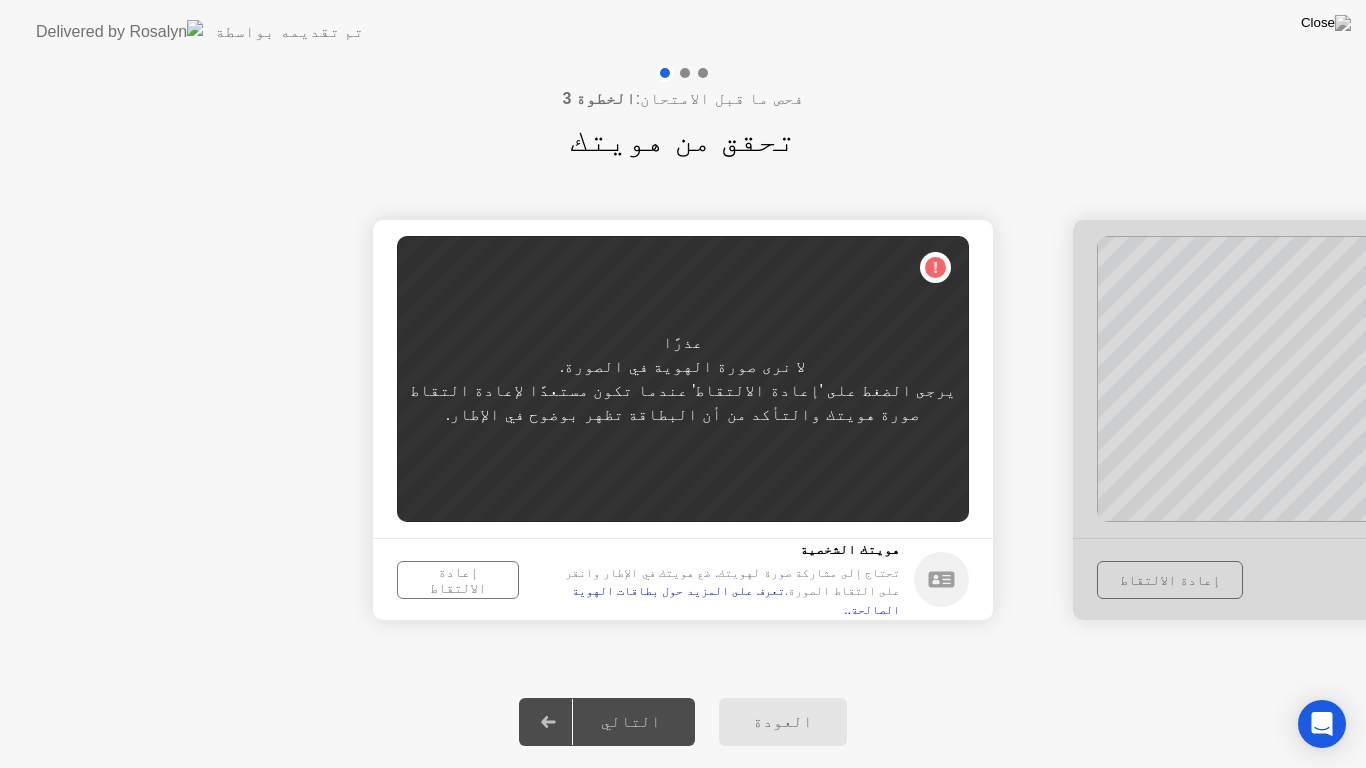 click on "إعادة الالتقاط" 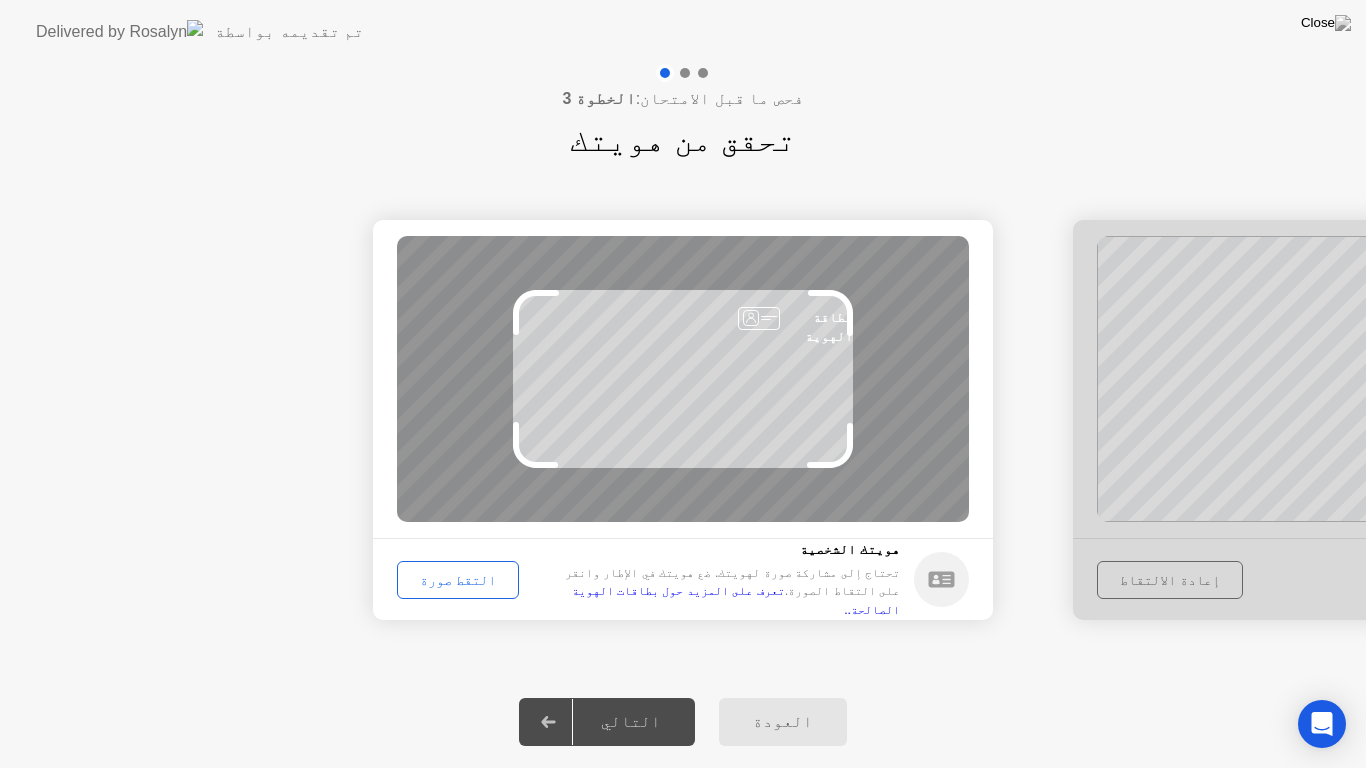 click on "التقط صورة" 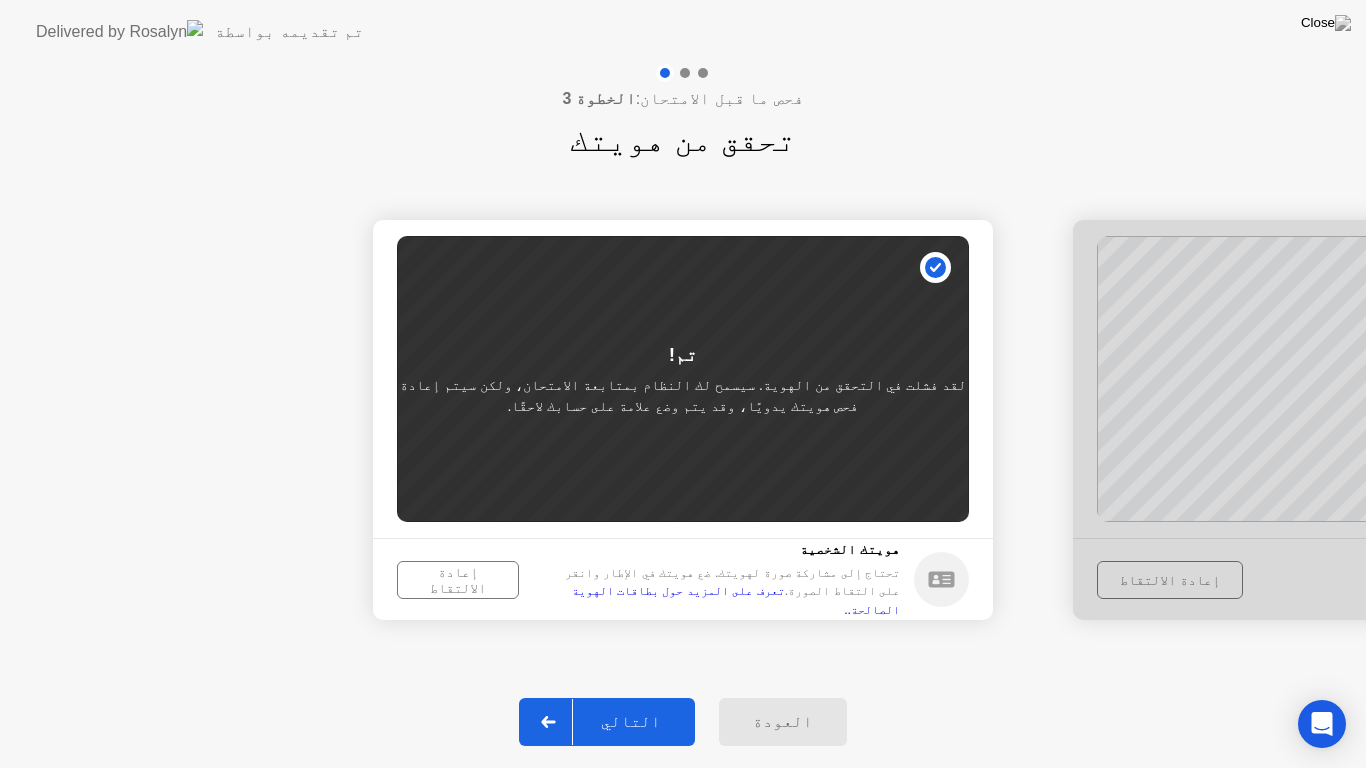 click on "التالي" 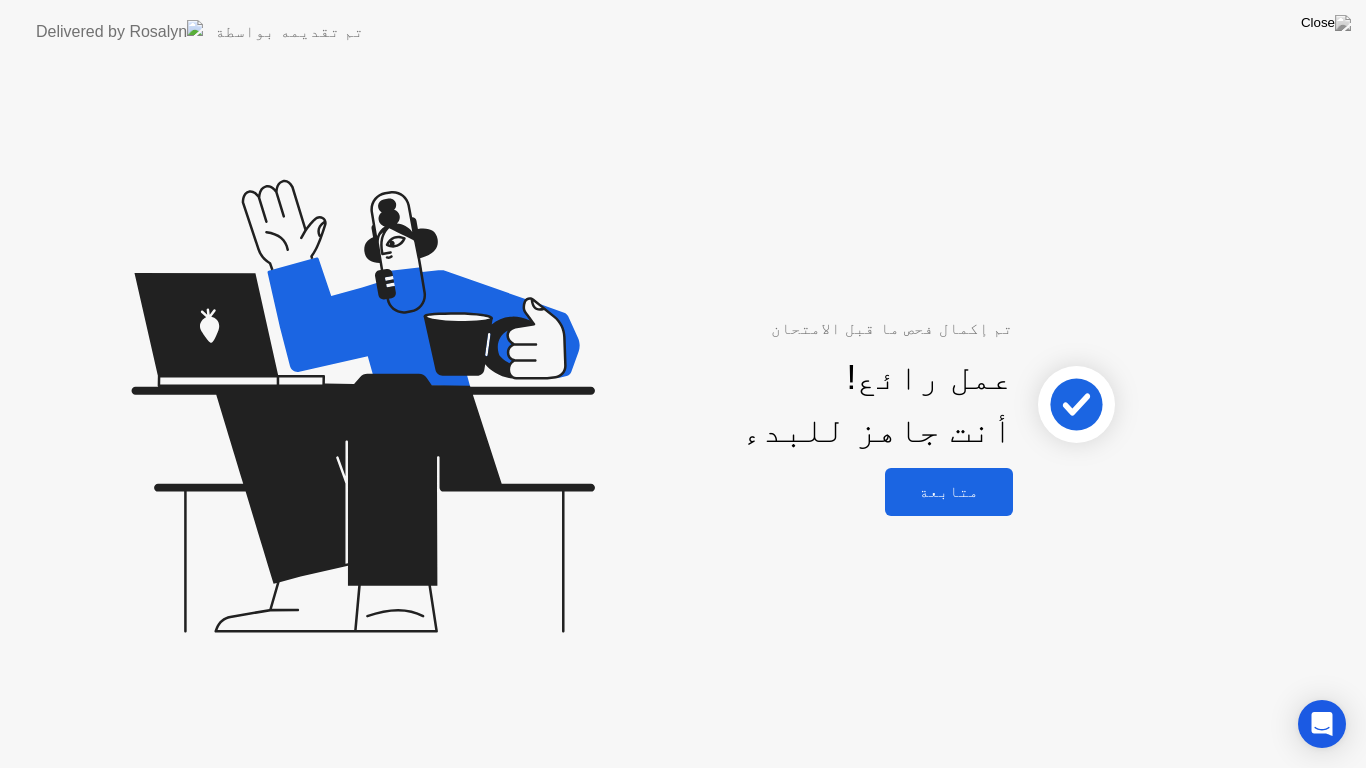 click on "متابعة" 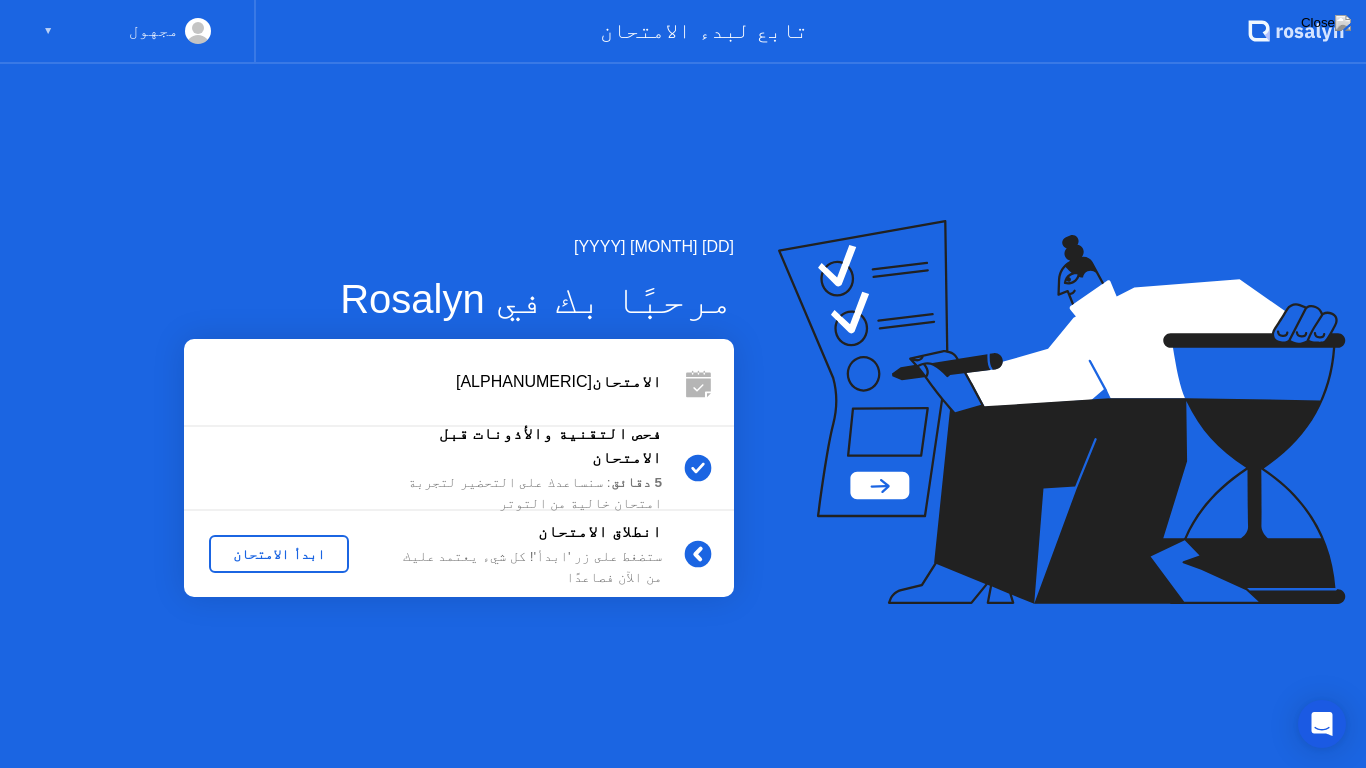 click on "ابدأ الامتحان" 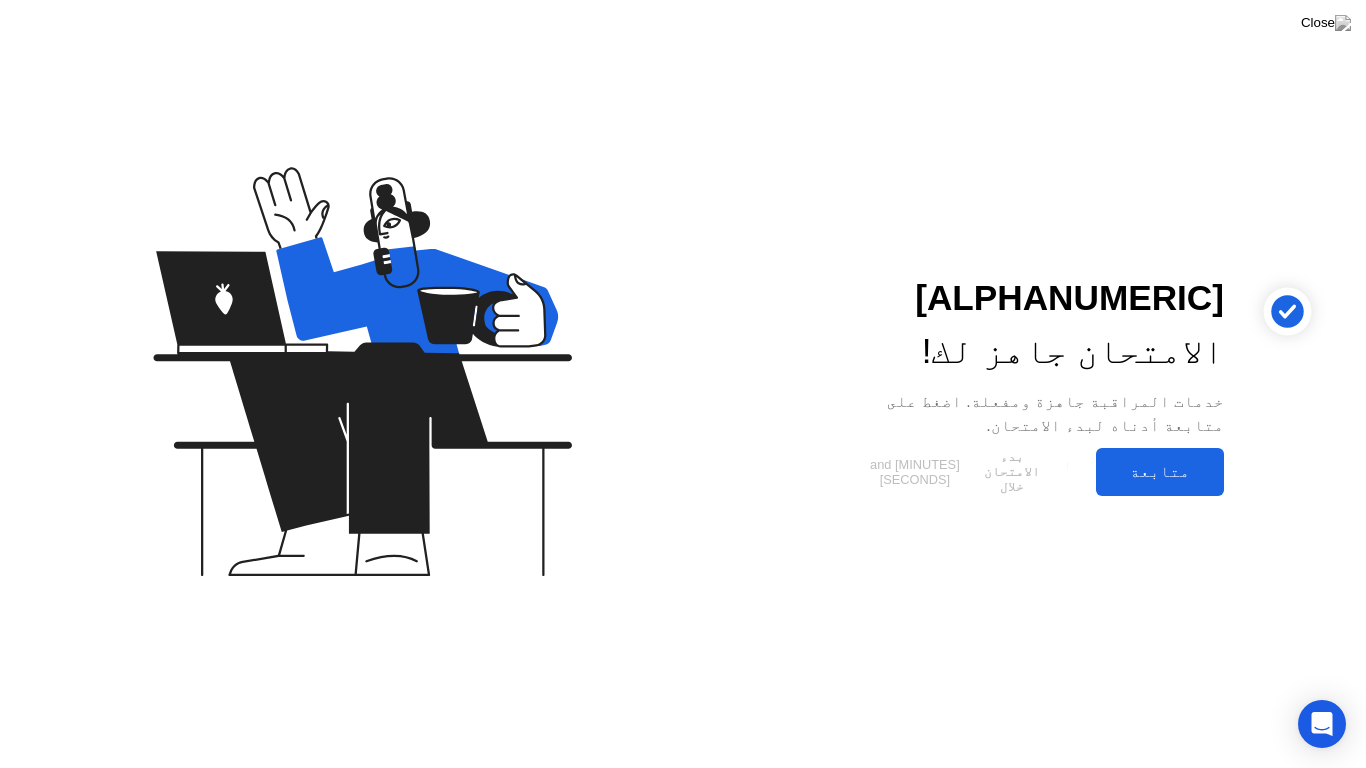 click on "متابعة" 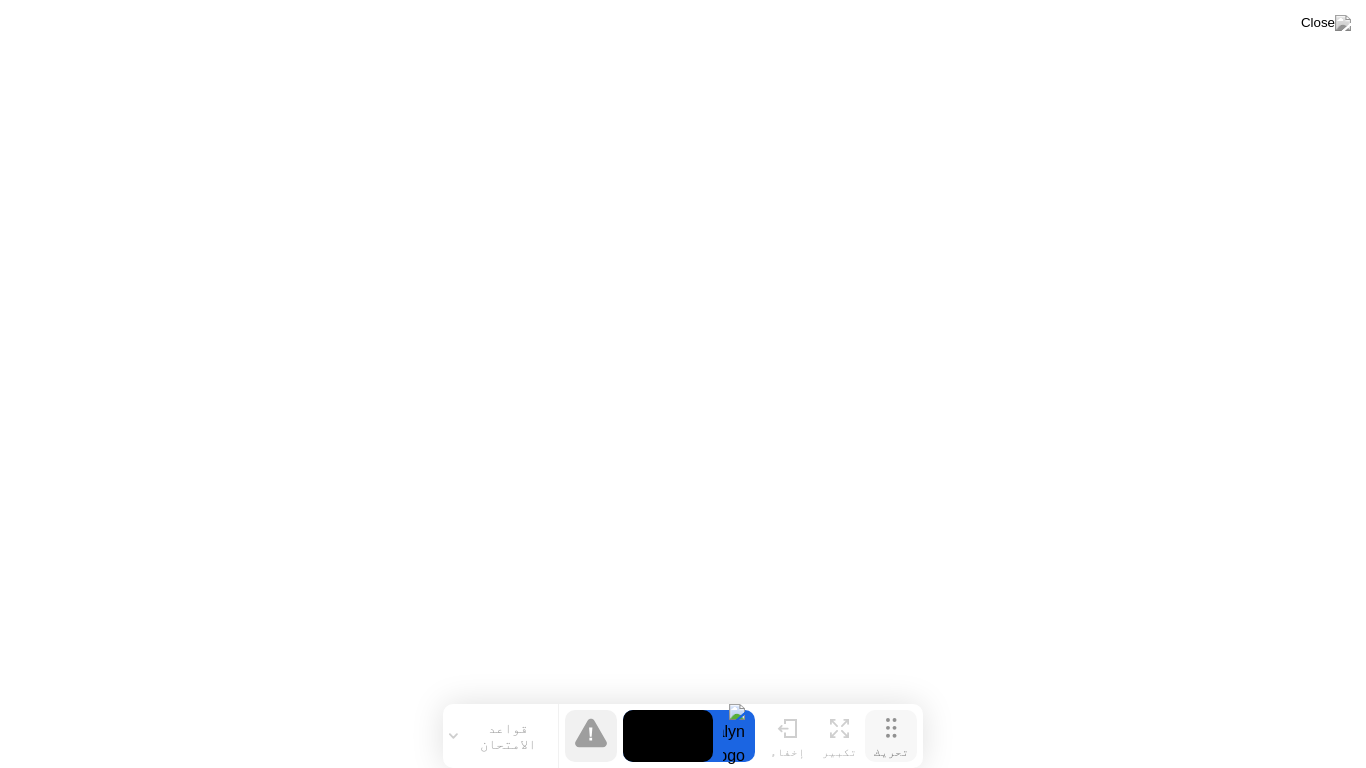 click on "تحريك" at bounding box center [891, 752] 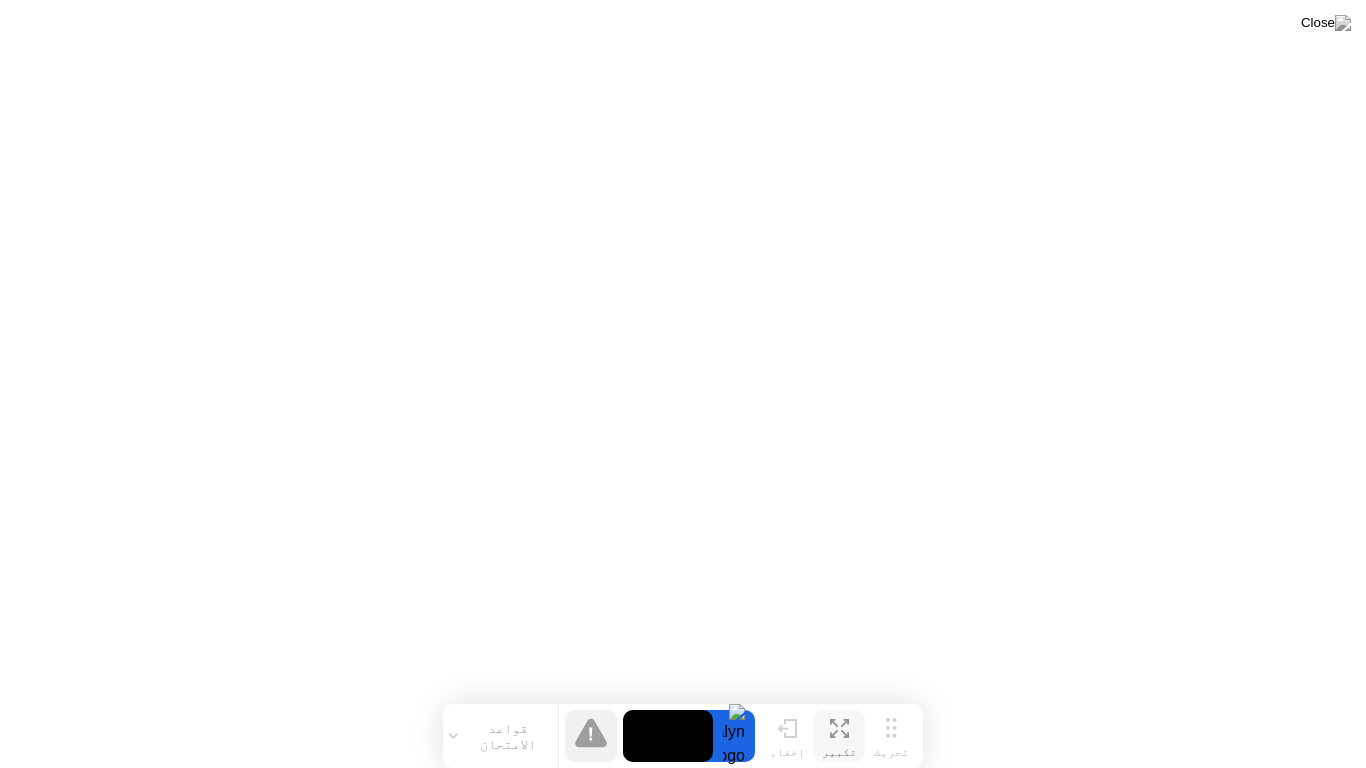 click on "تكبير" at bounding box center [839, 752] 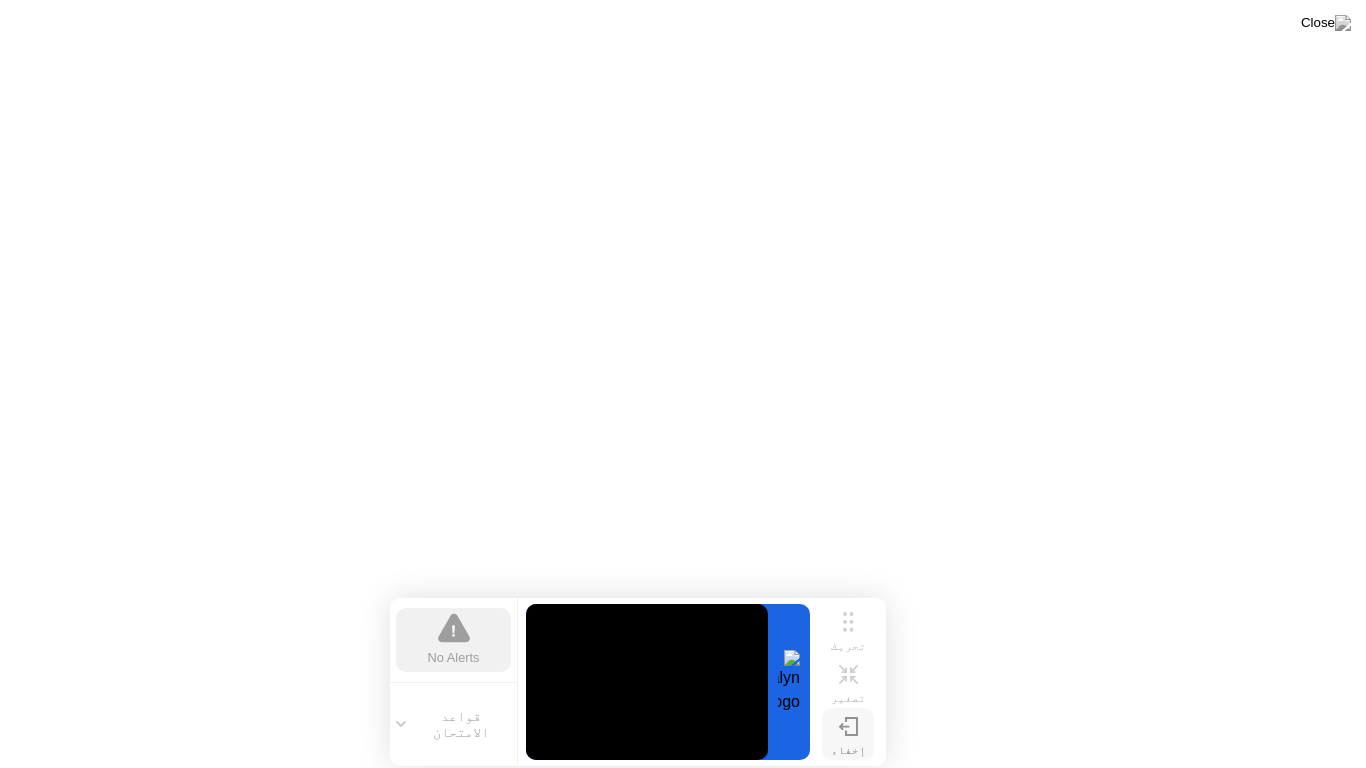 click 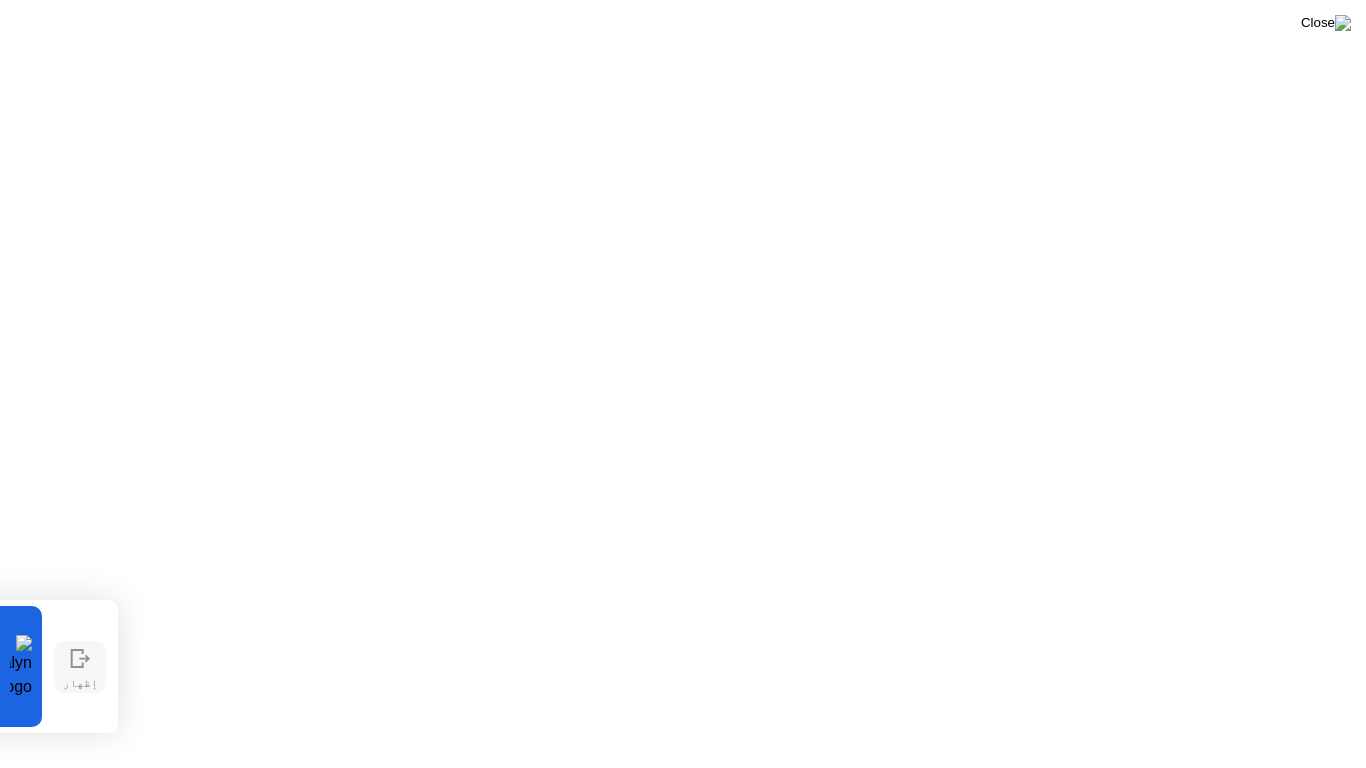 click at bounding box center (1326, 23) 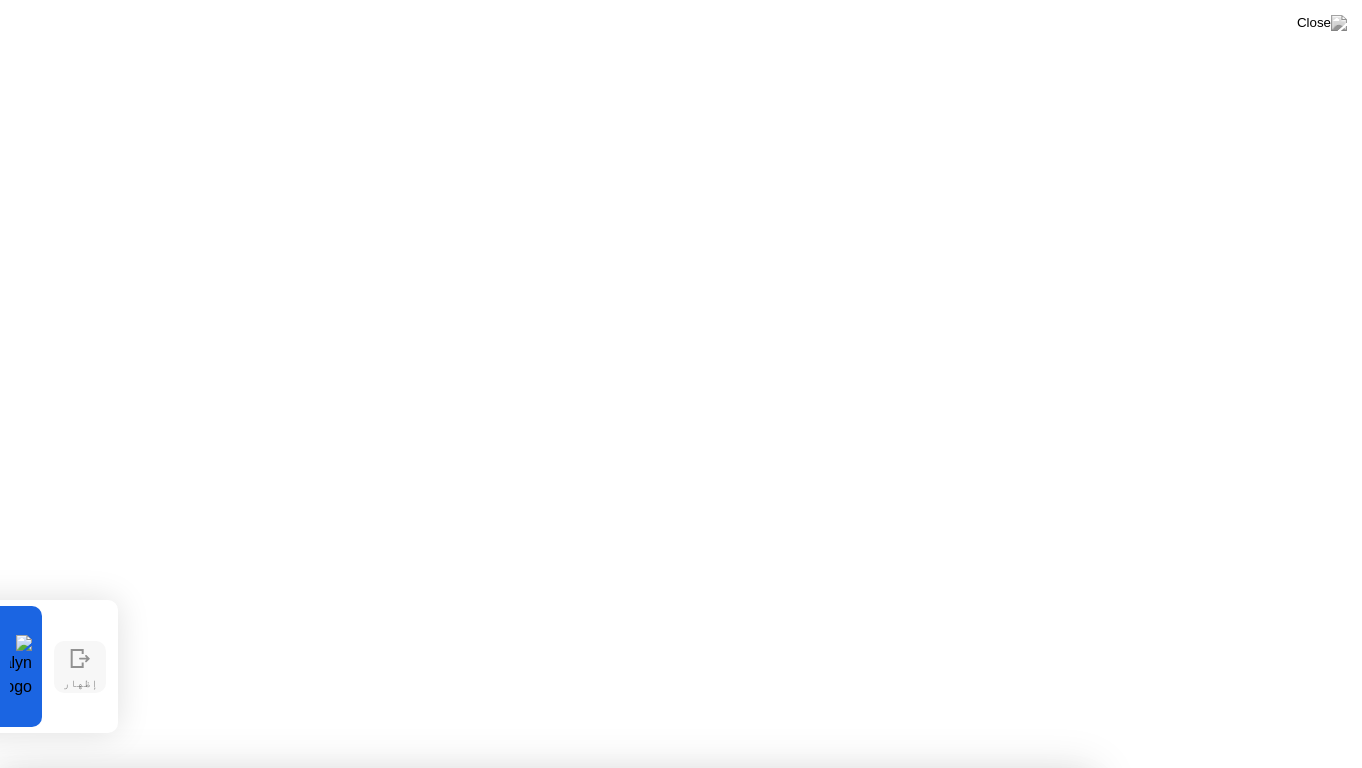 click on "لا" at bounding box center (593, 881) 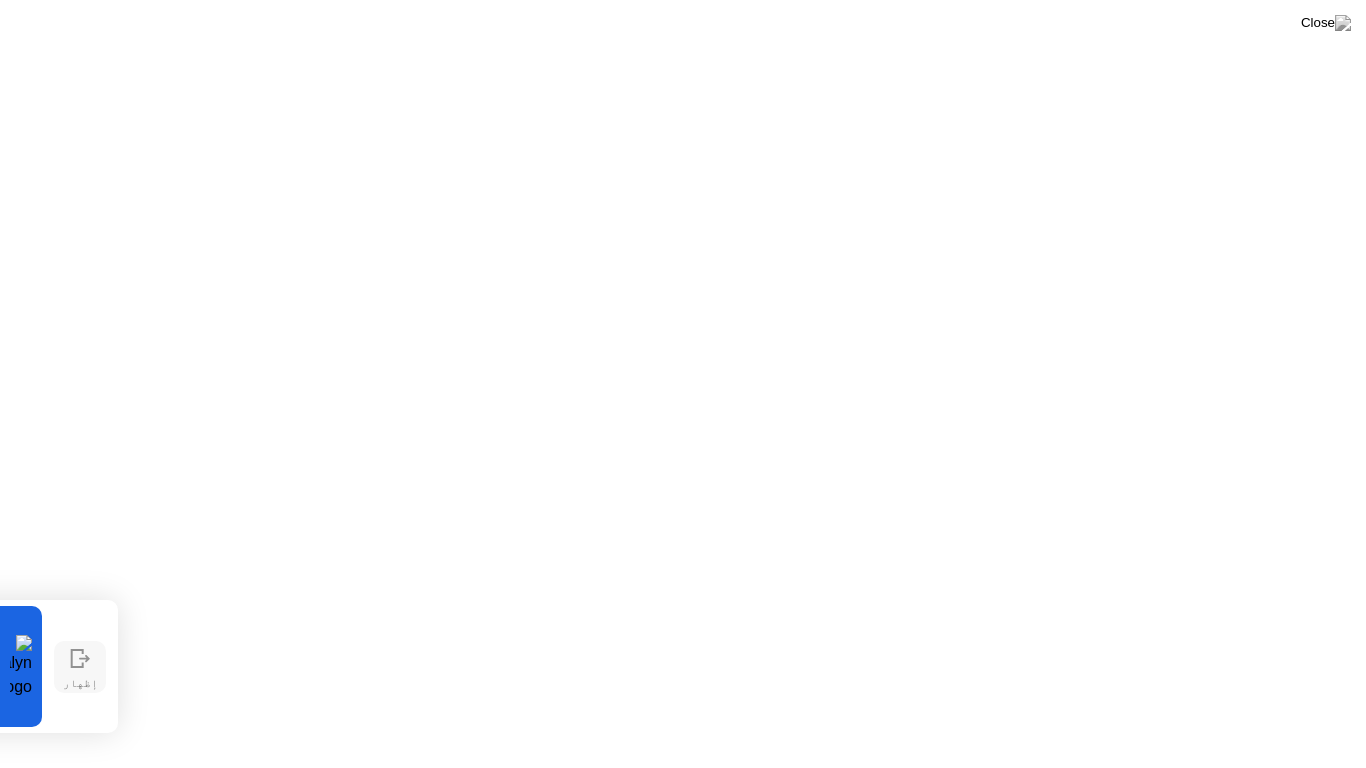 click 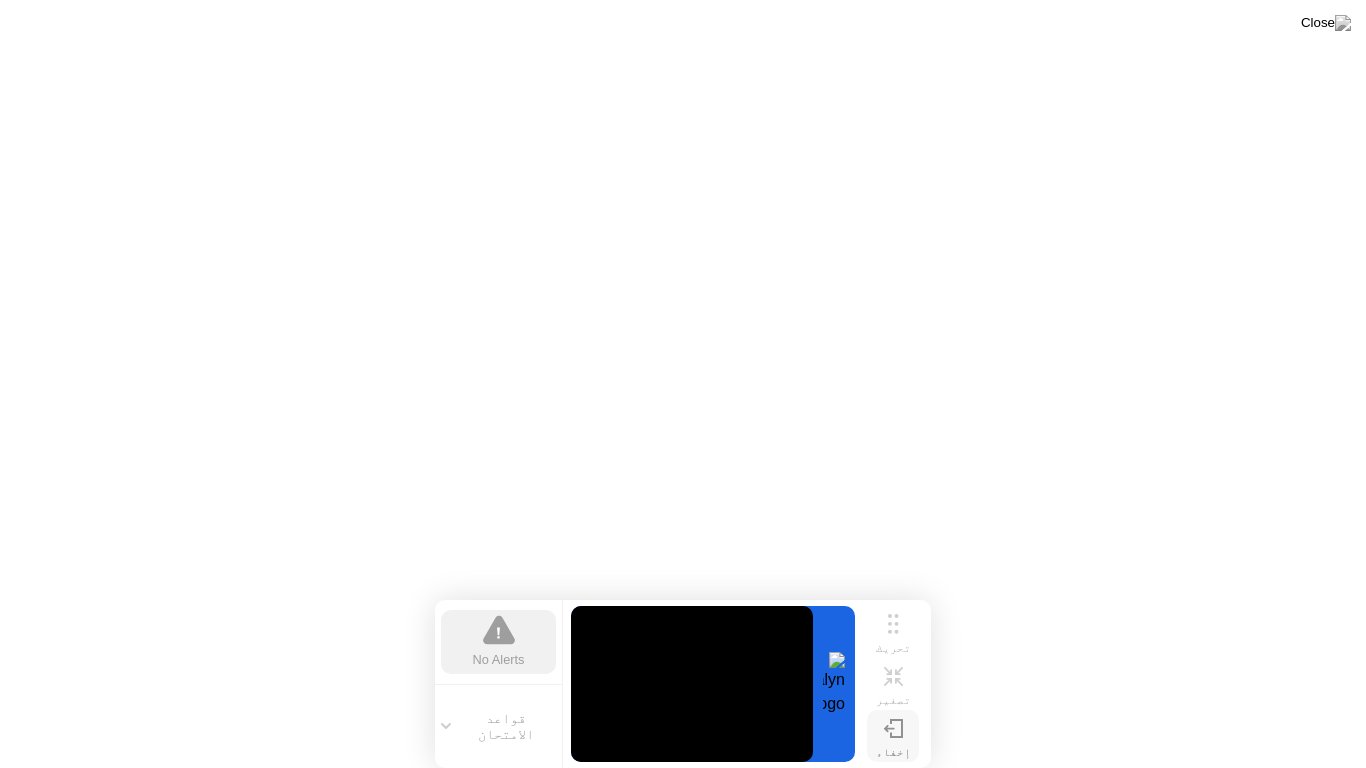 click on "قواعد الامتحان" 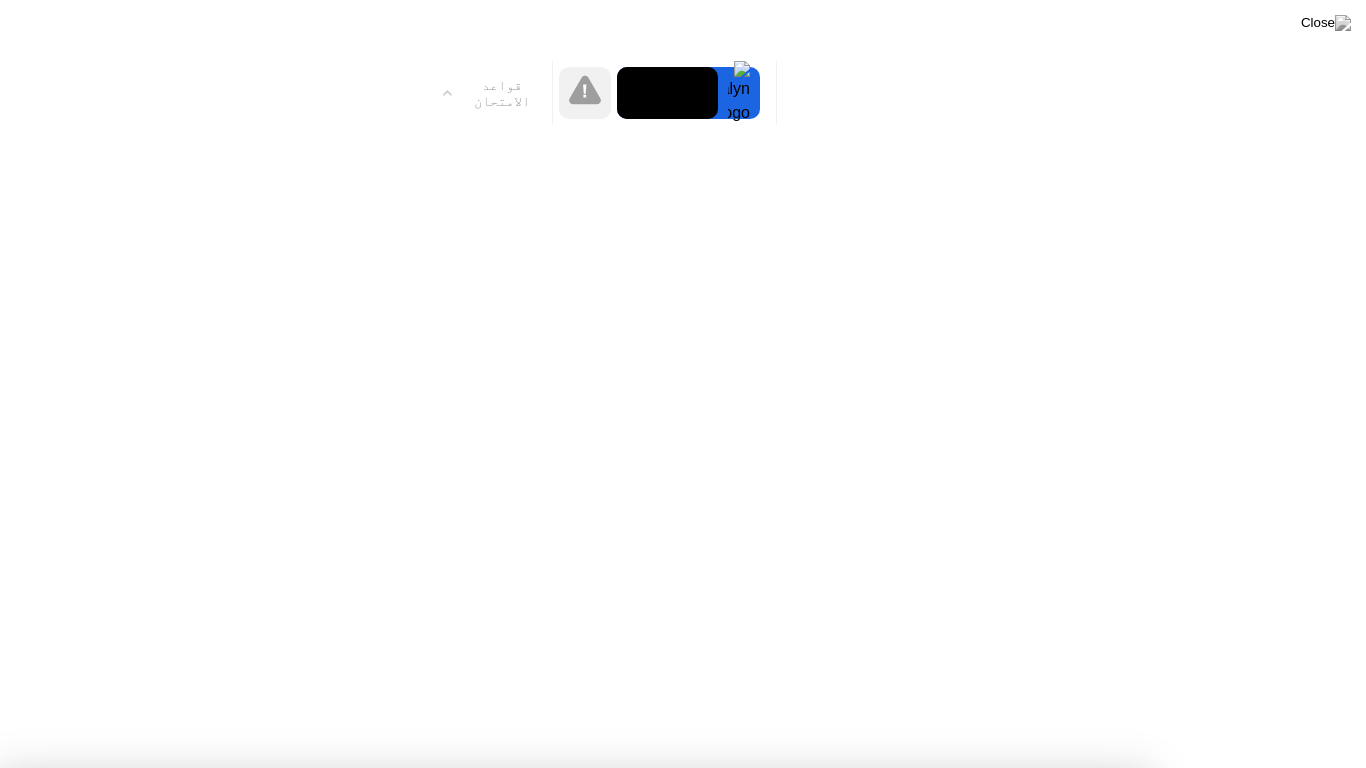 click on "فهمت!" at bounding box center (574, 1375) 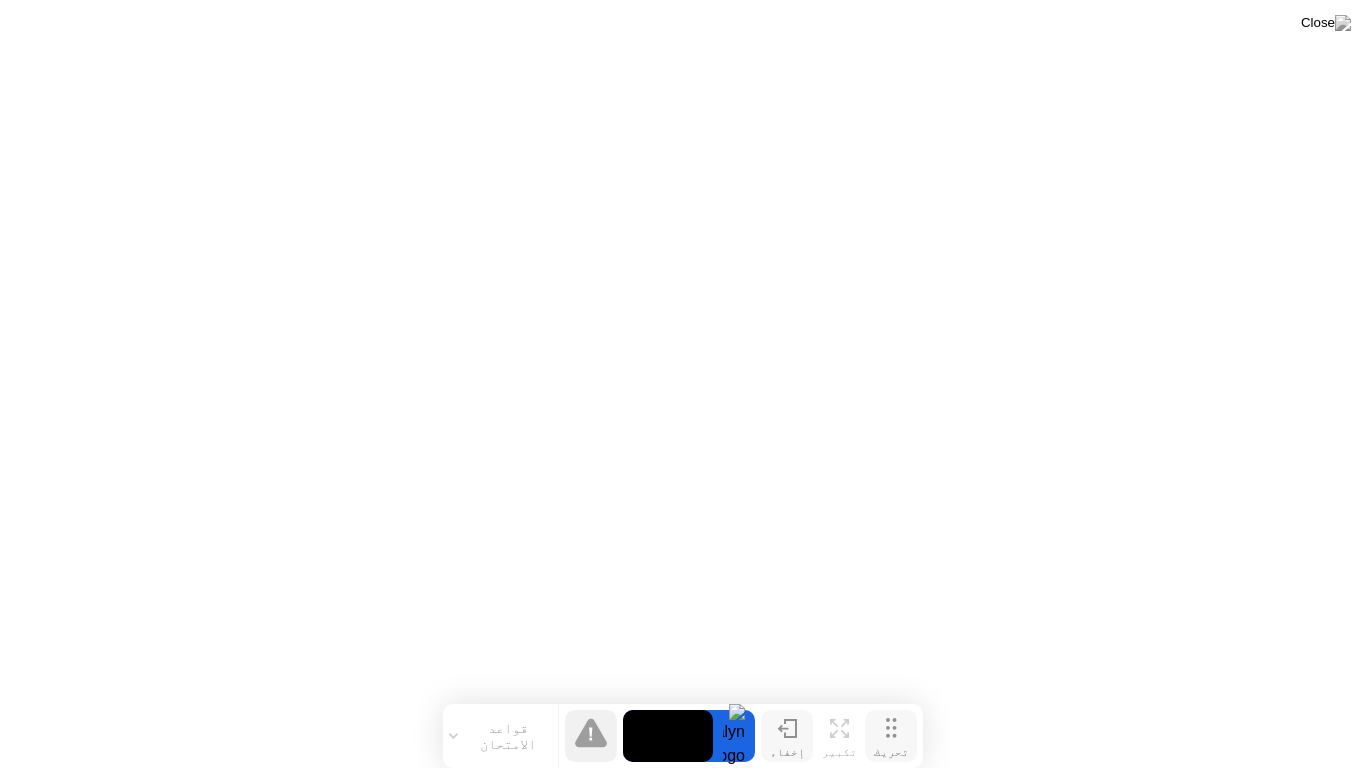 click on "تحريك" at bounding box center (891, 752) 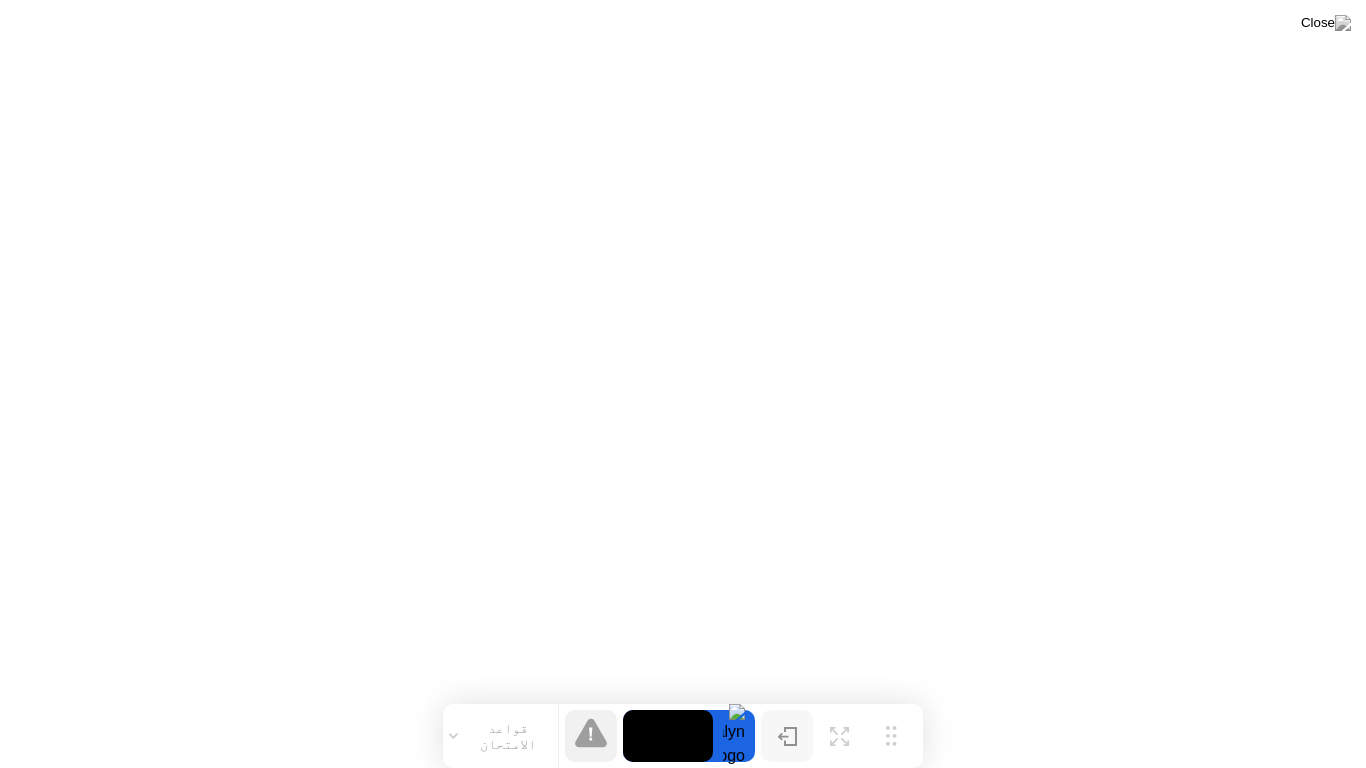click at bounding box center [1326, 23] 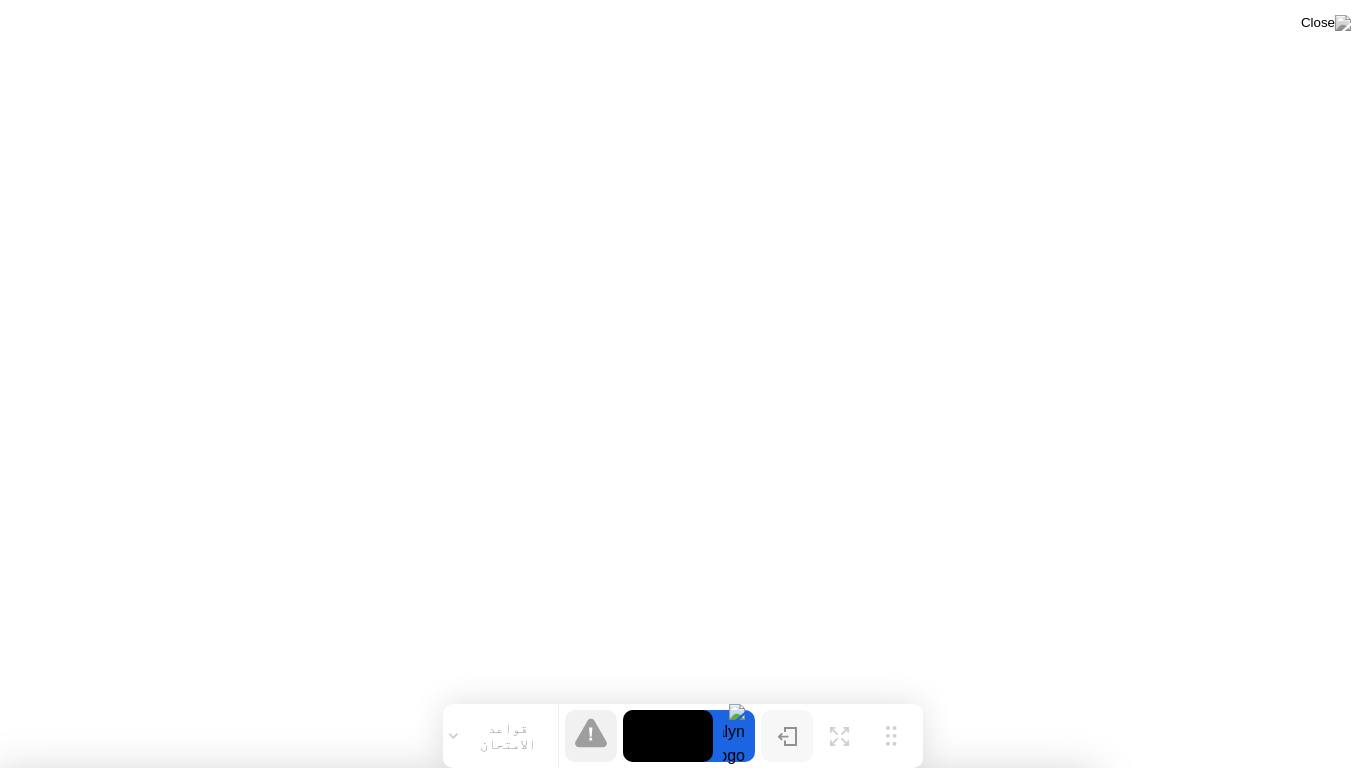 click on "نعم" at bounding box center (498, 881) 